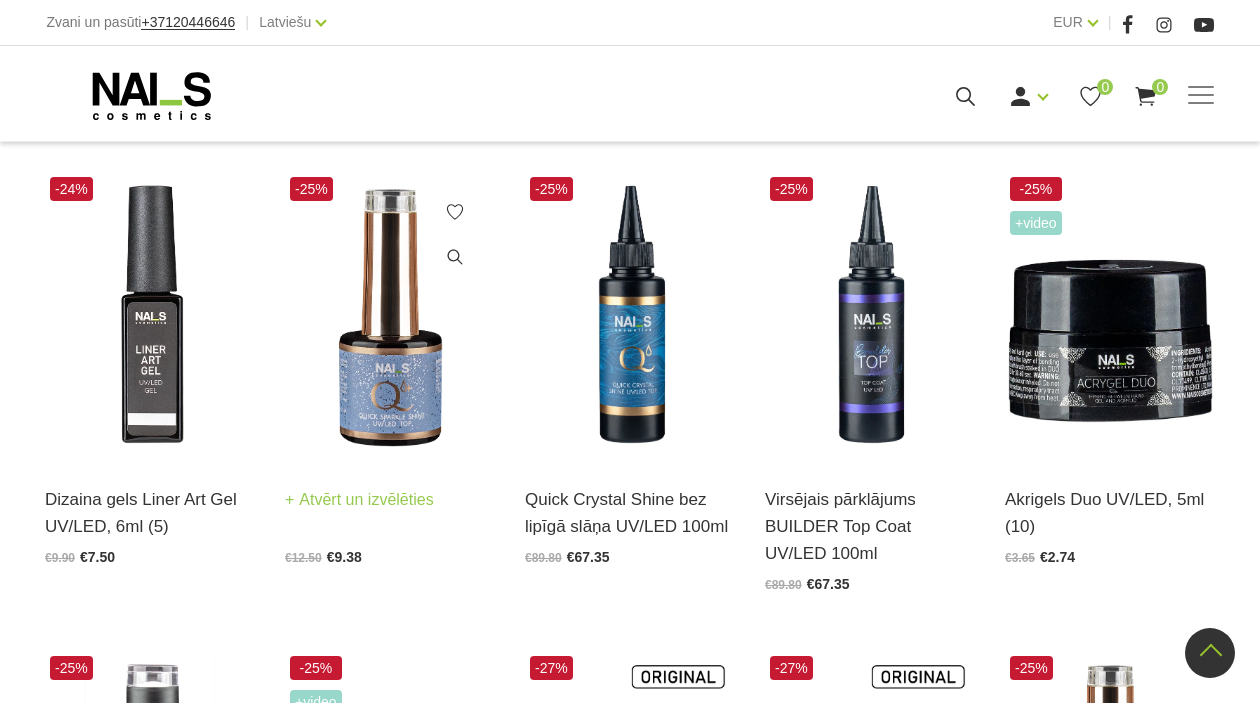 scroll, scrollTop: 454, scrollLeft: 0, axis: vertical 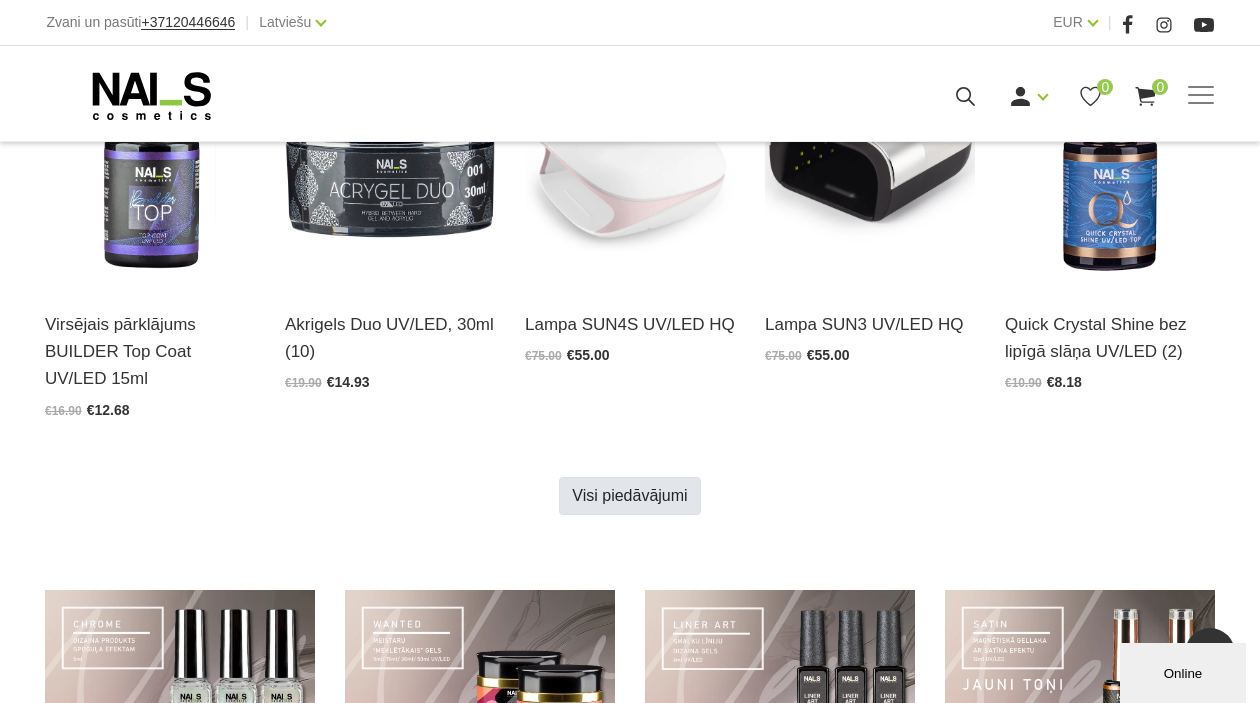 click on "Visi piedāvājumi" at bounding box center (629, 496) 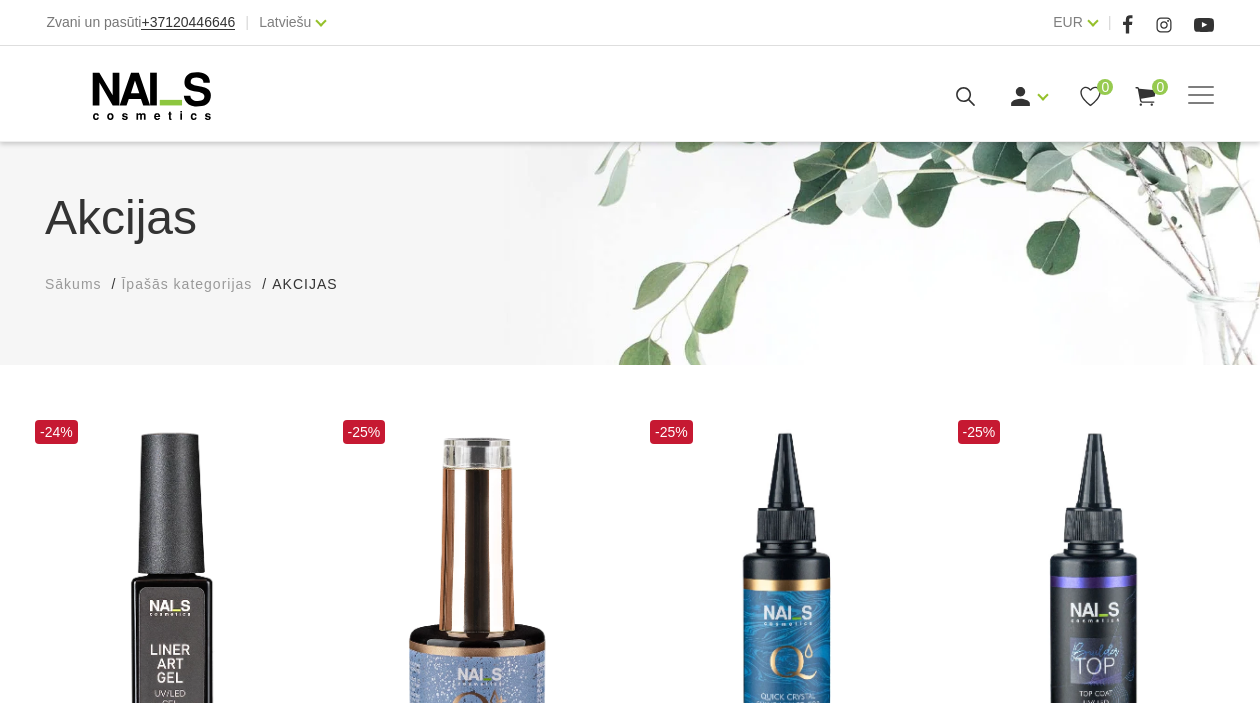 scroll, scrollTop: 395, scrollLeft: 0, axis: vertical 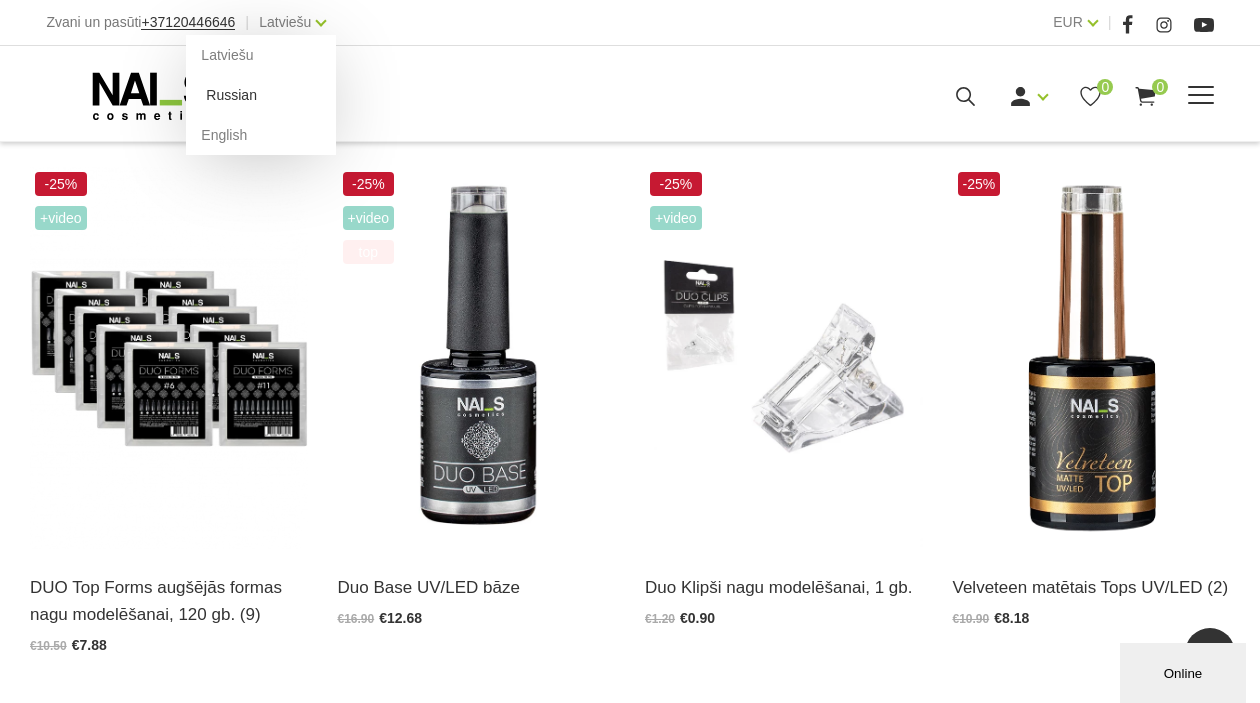 click on "Russian" at bounding box center (261, 95) 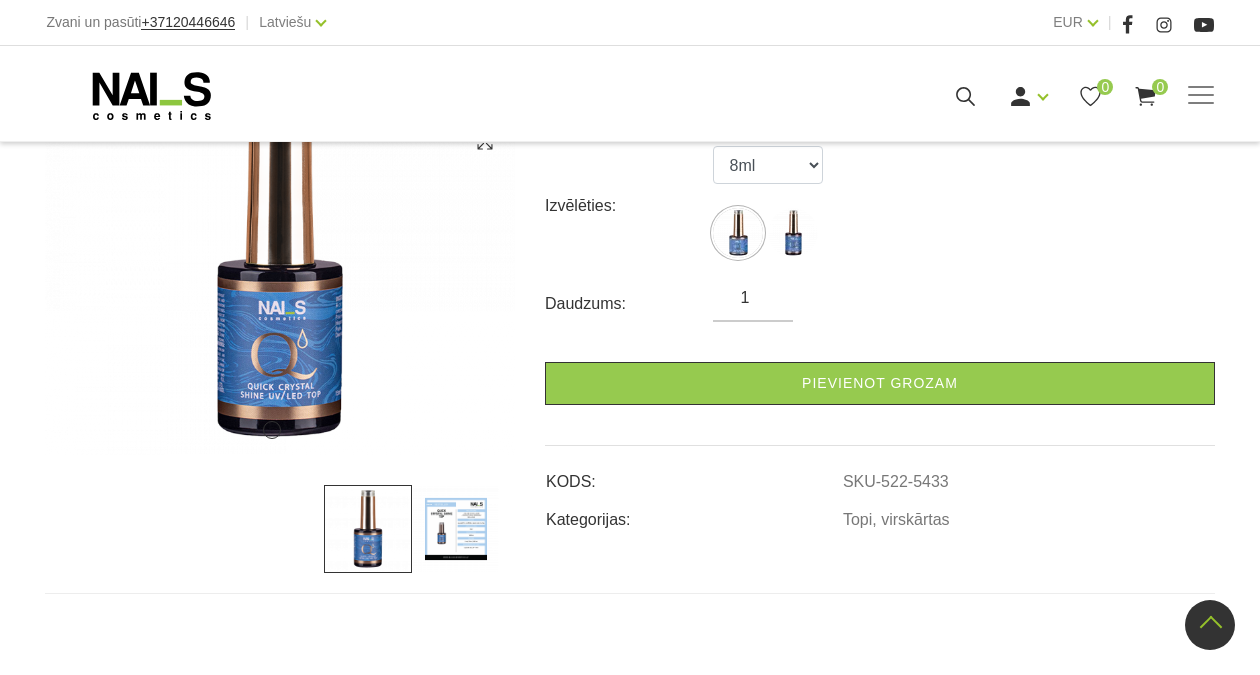 scroll, scrollTop: 152, scrollLeft: 0, axis: vertical 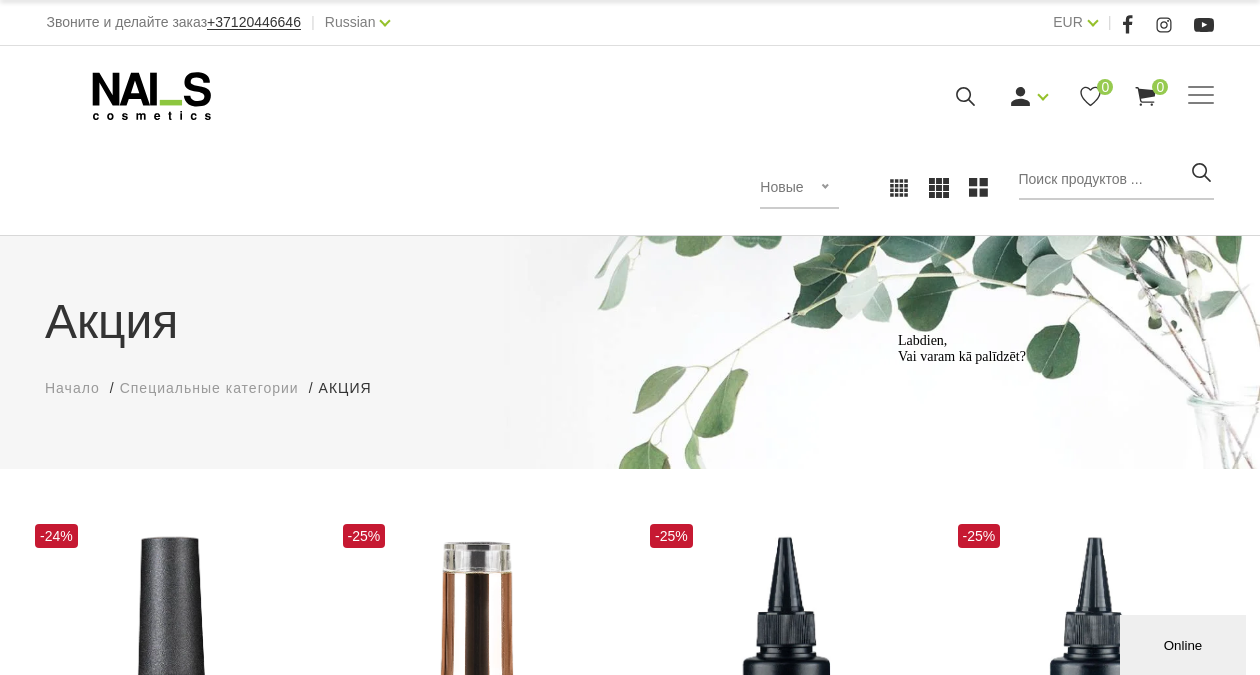 click at bounding box center [630, 2] 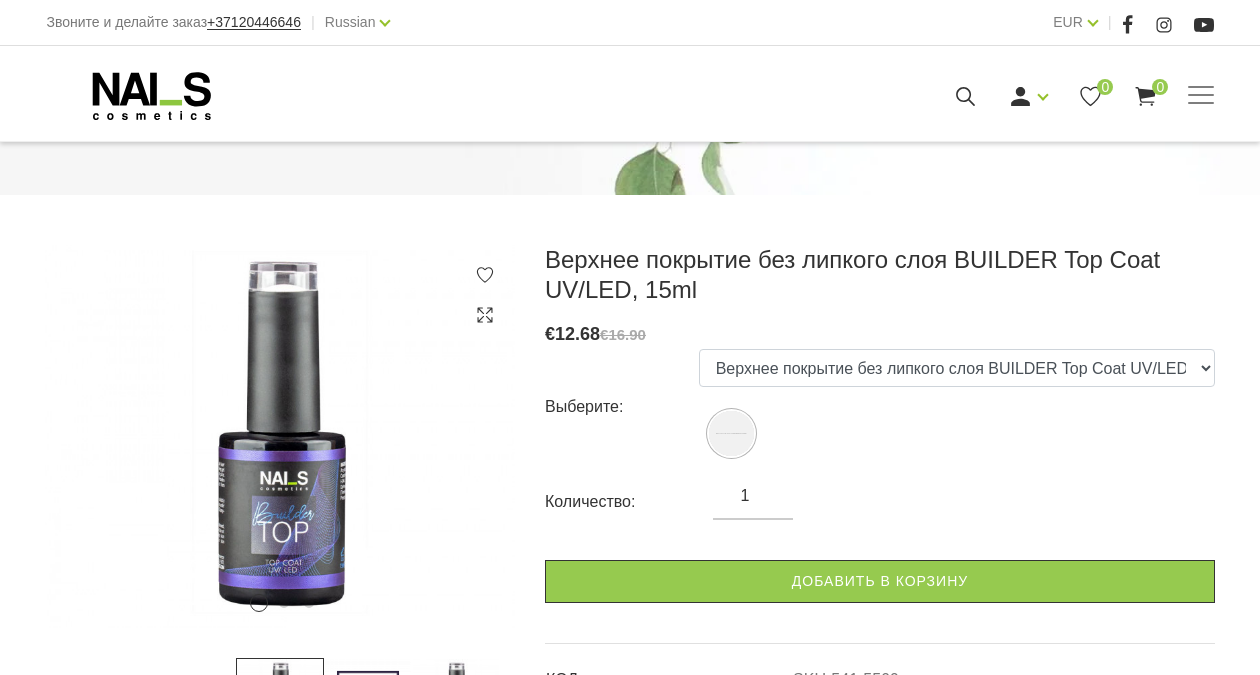 scroll, scrollTop: 281, scrollLeft: 0, axis: vertical 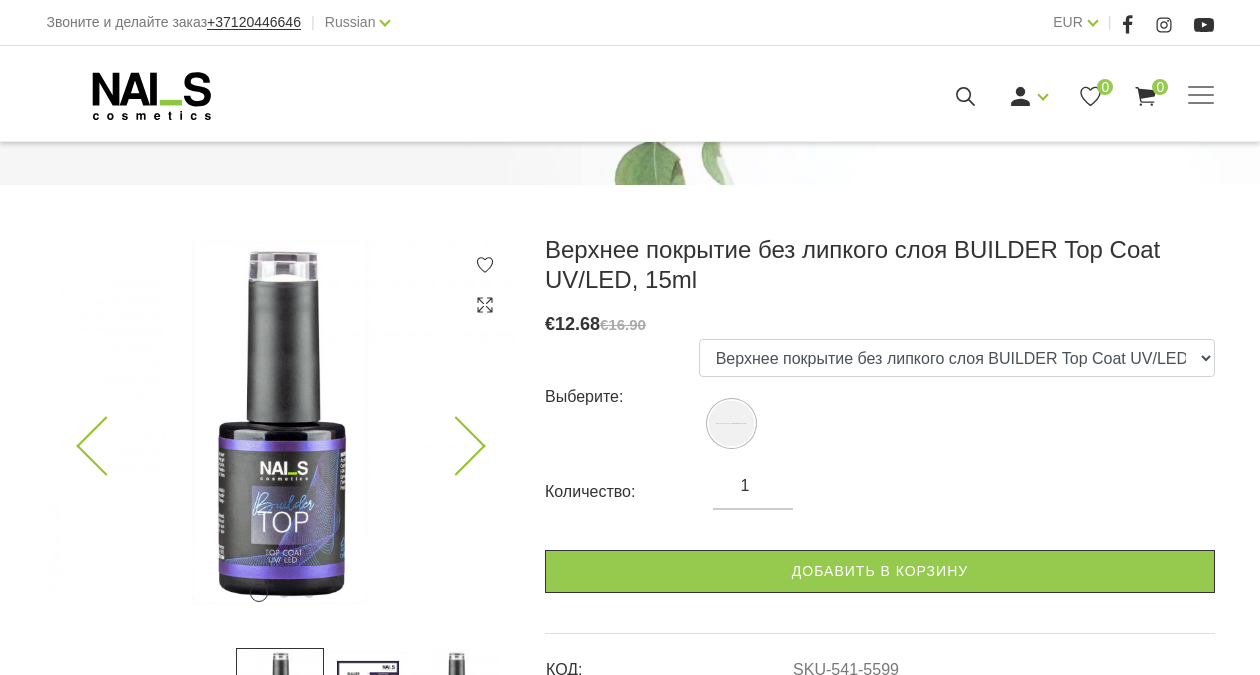 click at bounding box center (455, 446) 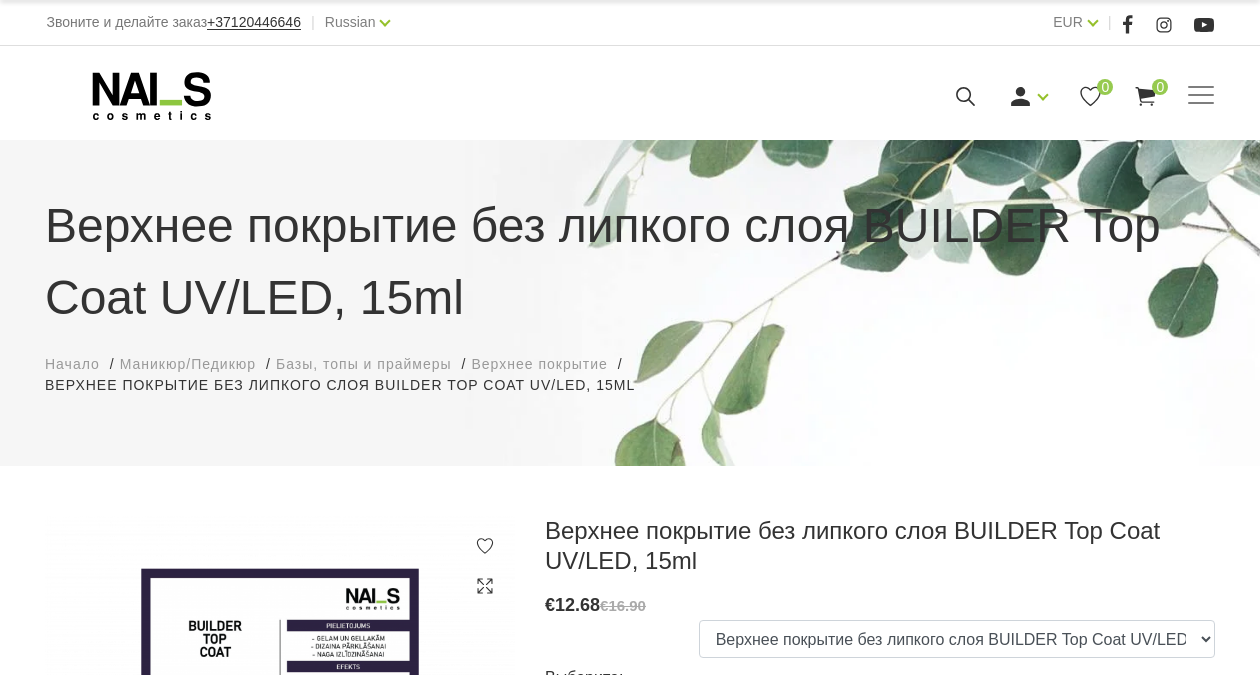 scroll, scrollTop: 585, scrollLeft: 0, axis: vertical 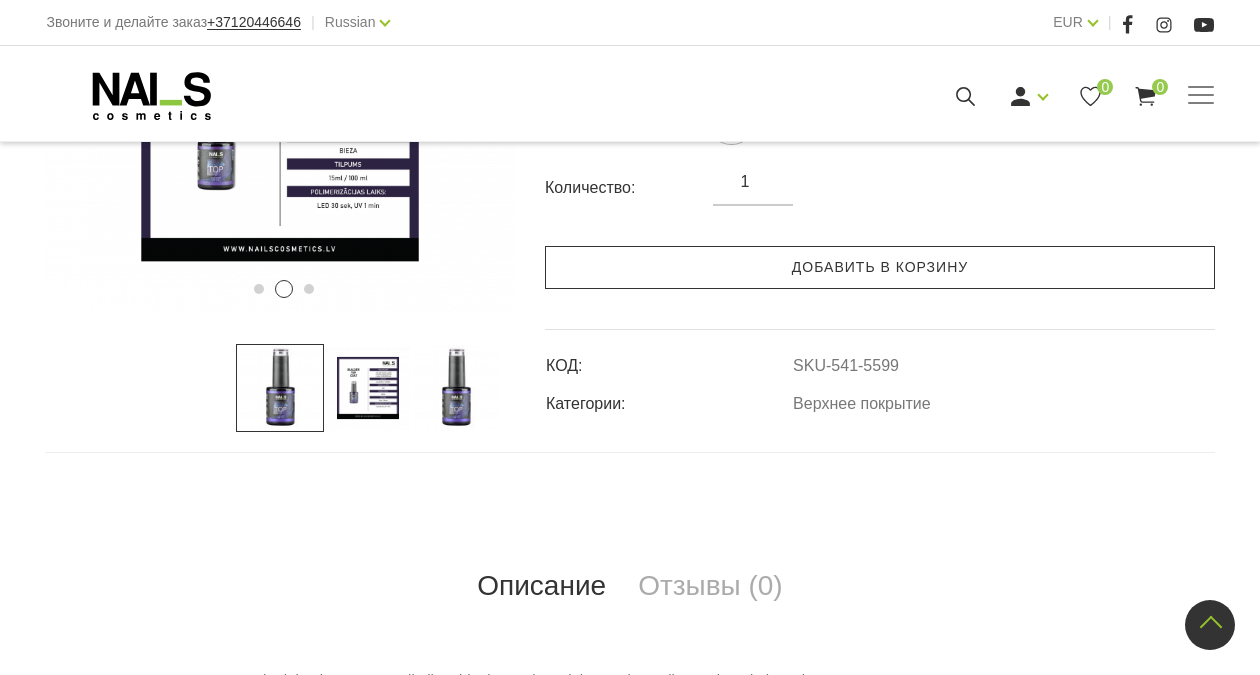 click on "Добавить в корзину" at bounding box center (880, 267) 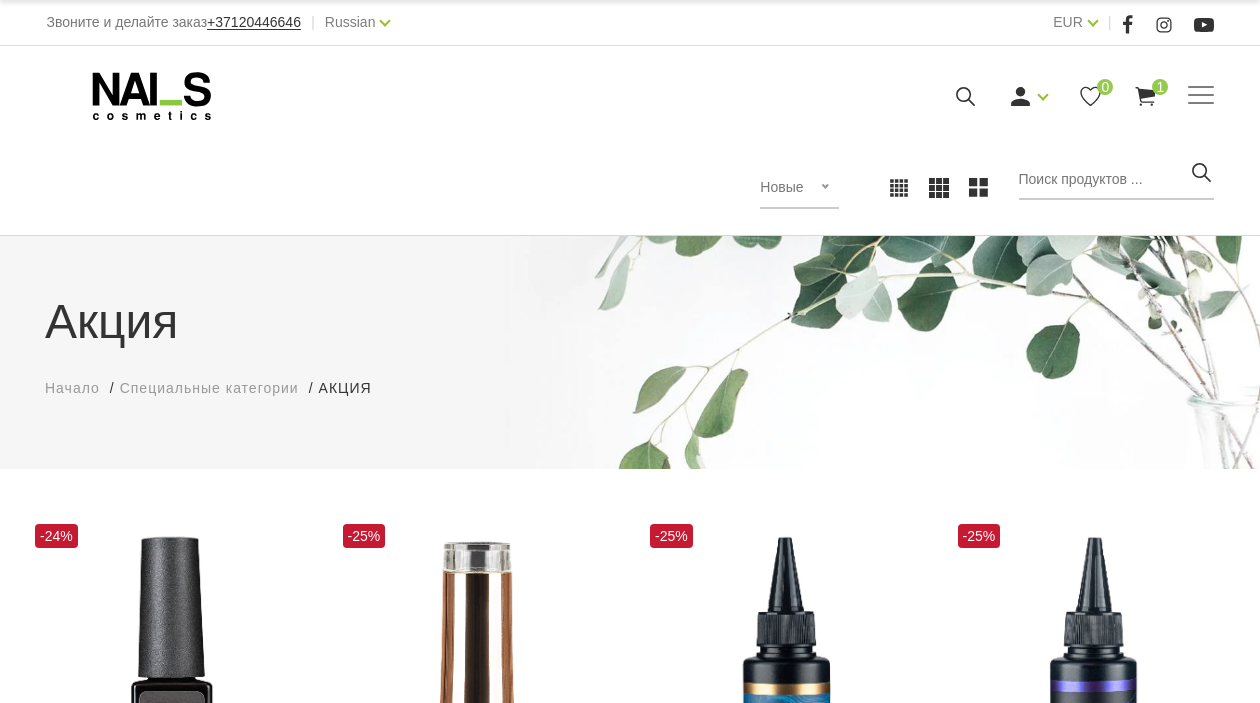 scroll, scrollTop: 0, scrollLeft: 0, axis: both 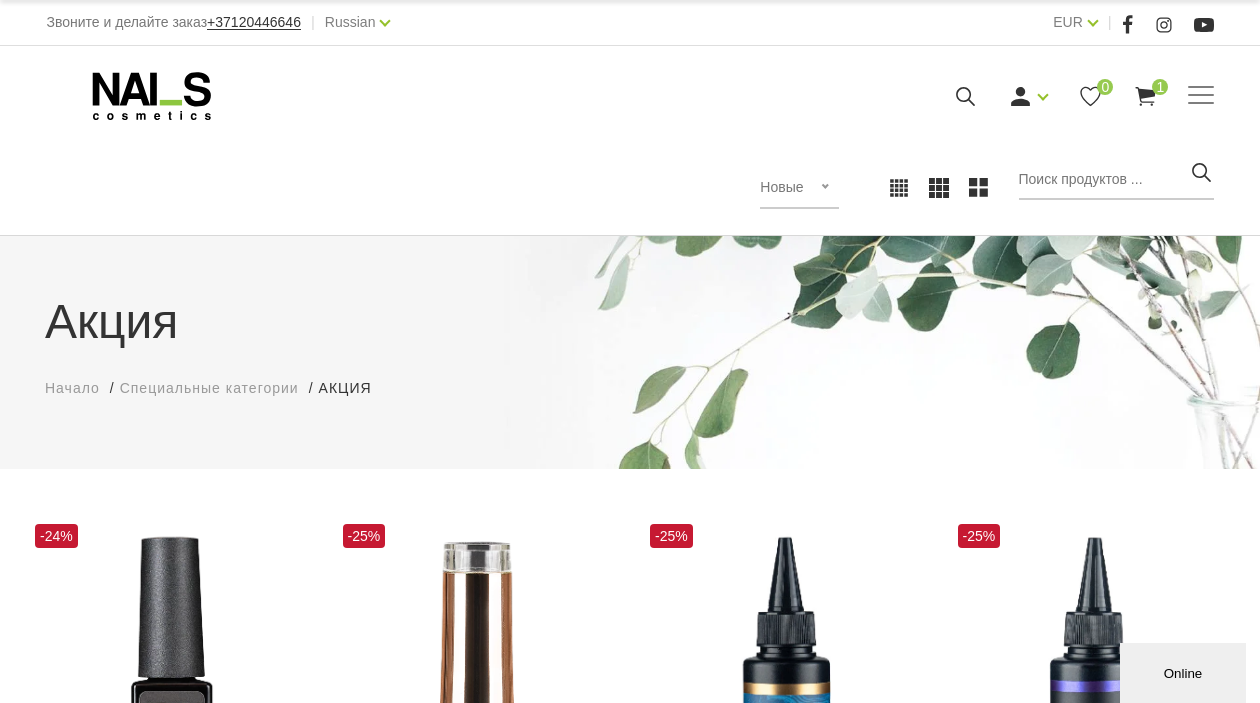 click on "Начало" at bounding box center (72, 388) 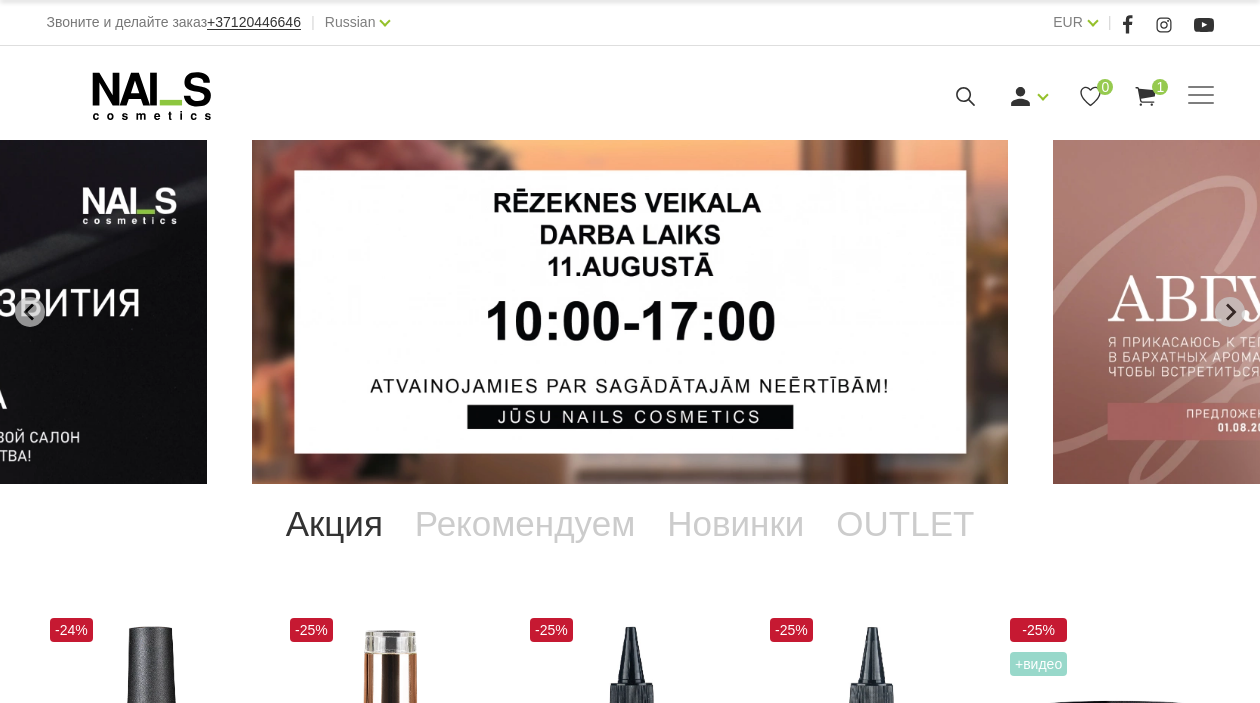 scroll, scrollTop: 0, scrollLeft: 0, axis: both 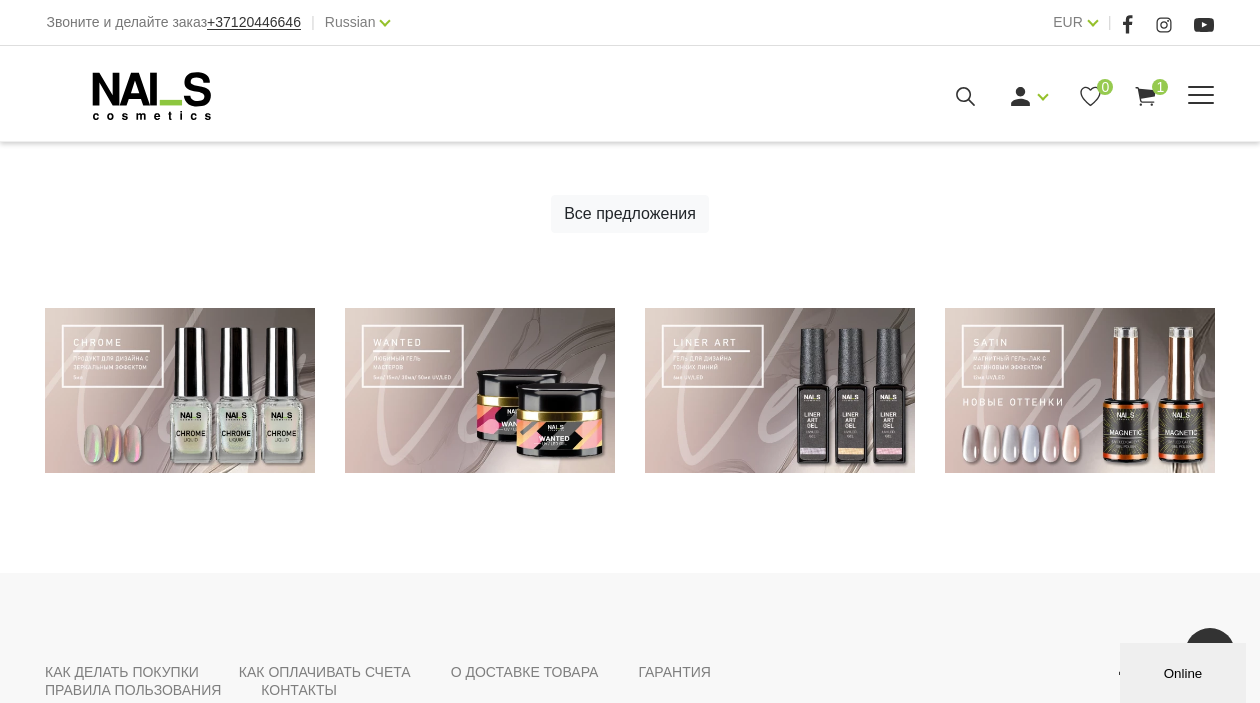 click 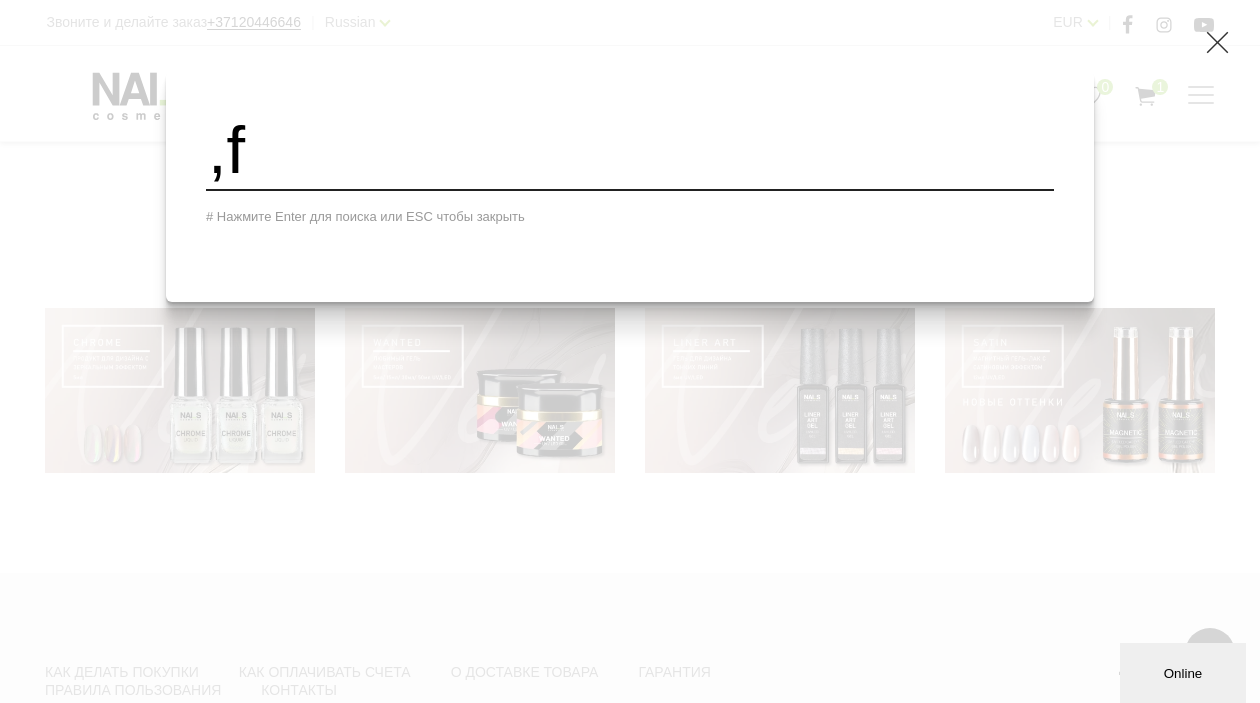 type on "," 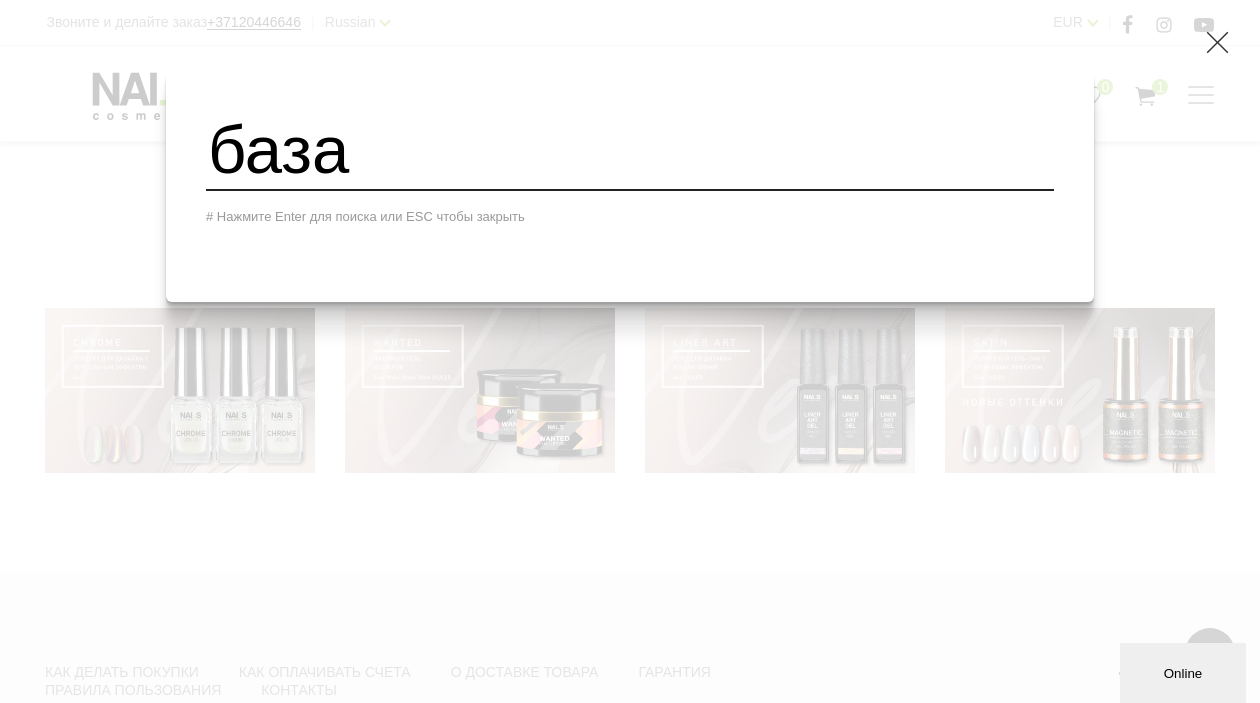 type on "база" 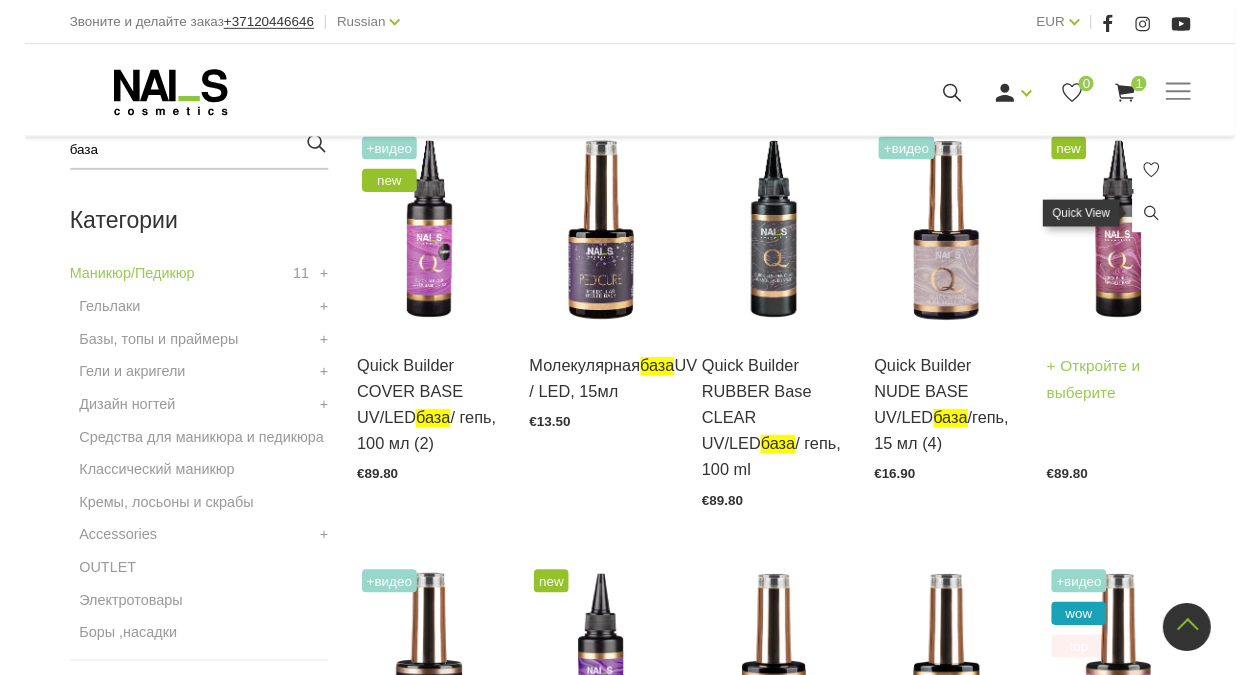 scroll, scrollTop: 508, scrollLeft: 0, axis: vertical 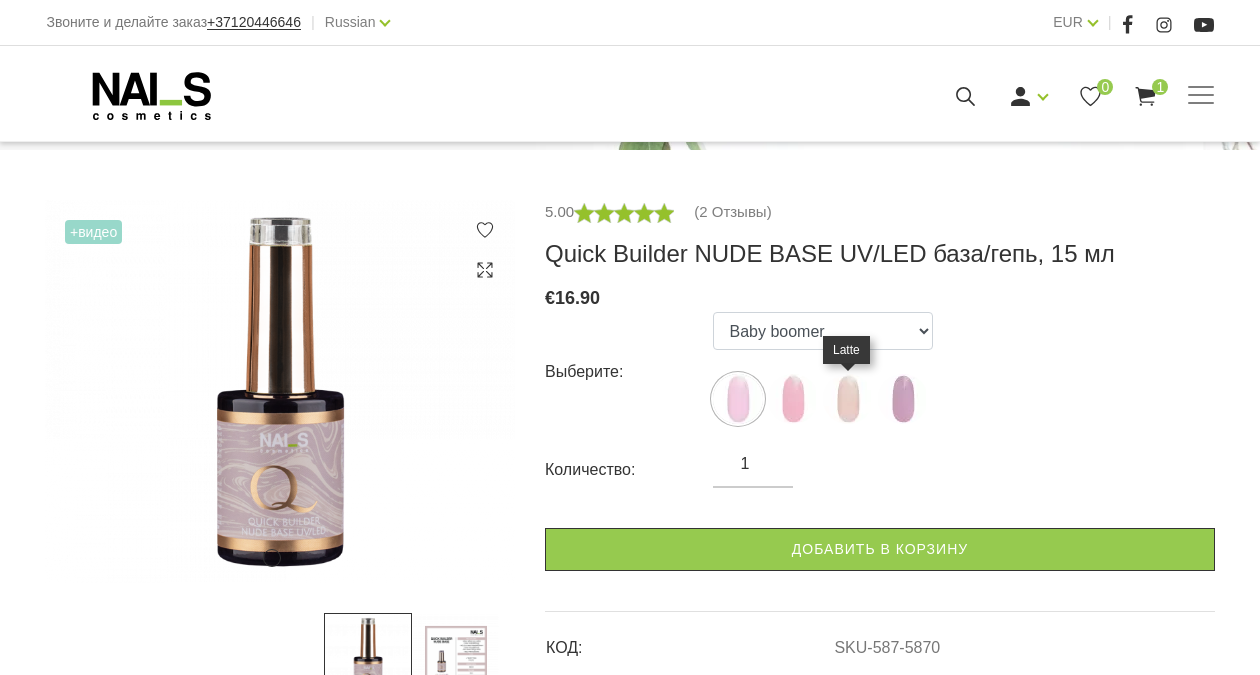click at bounding box center (848, 399) 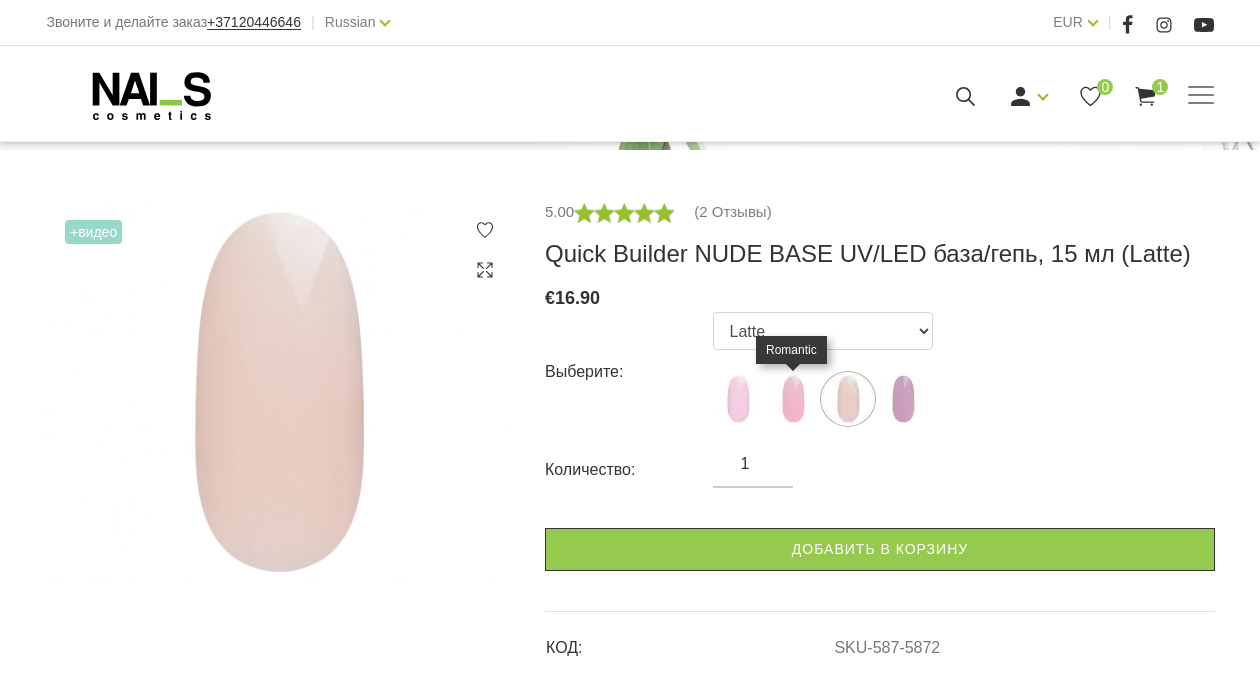 click at bounding box center [793, 399] 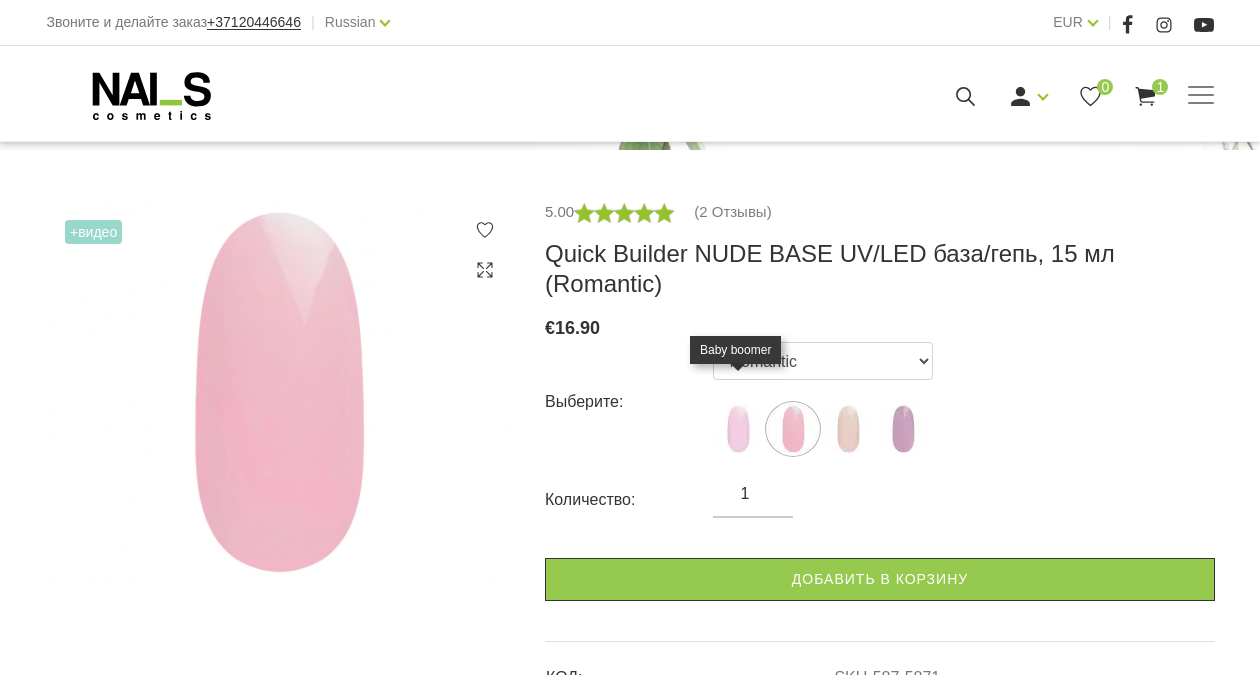 click at bounding box center (738, 429) 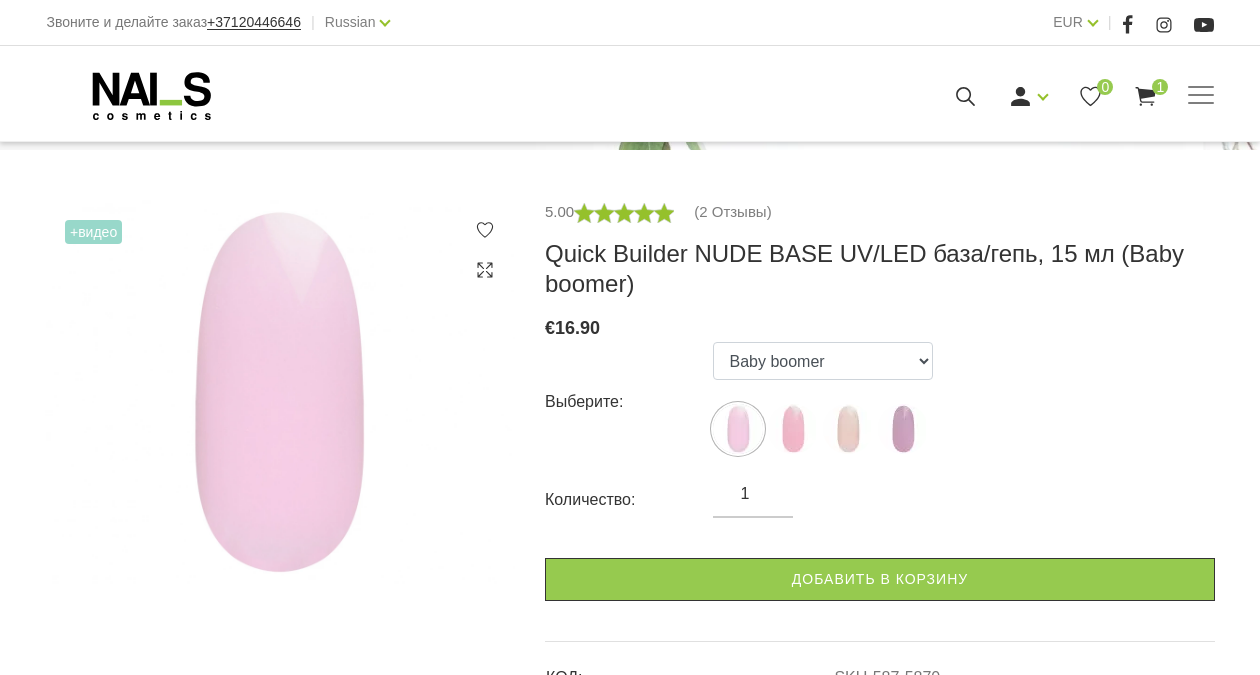 click at bounding box center (848, 429) 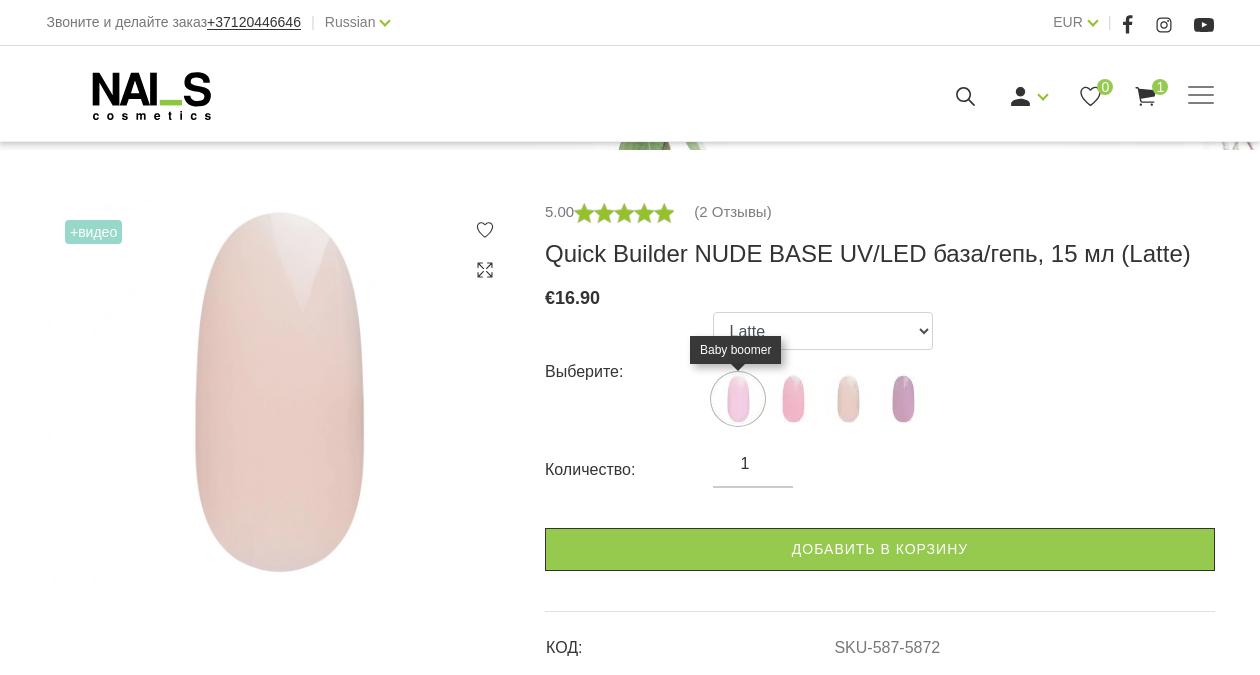 click at bounding box center [738, 399] 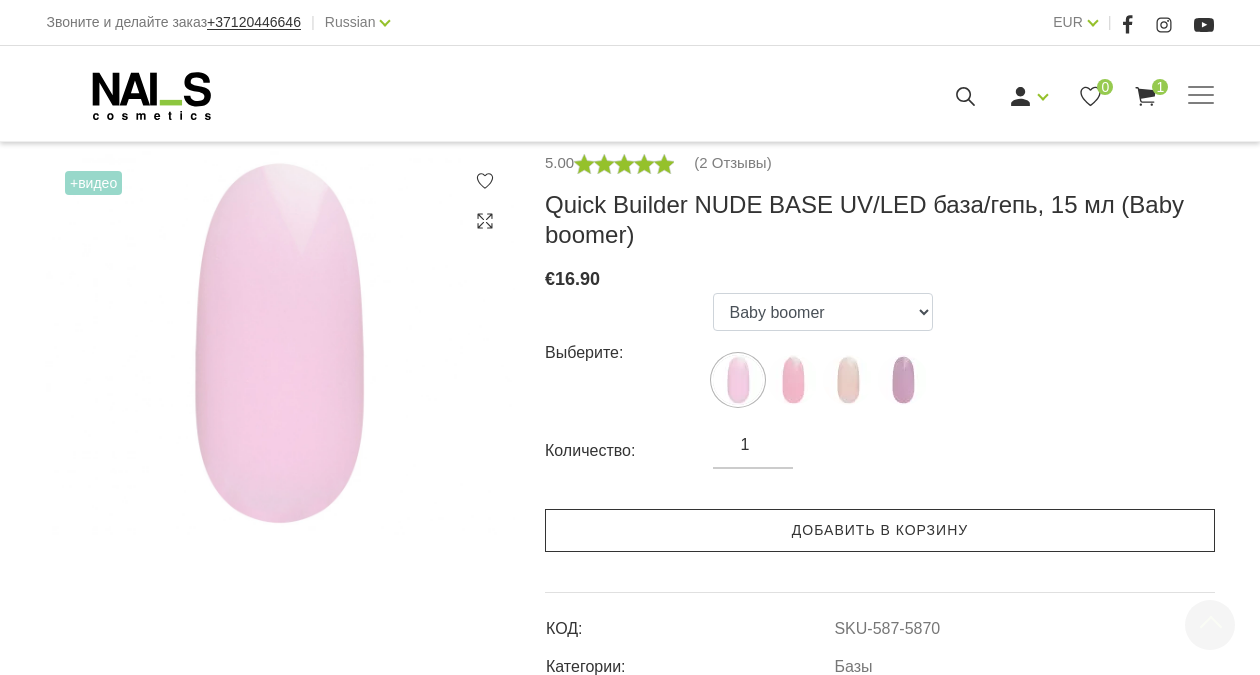 scroll, scrollTop: 272, scrollLeft: 0, axis: vertical 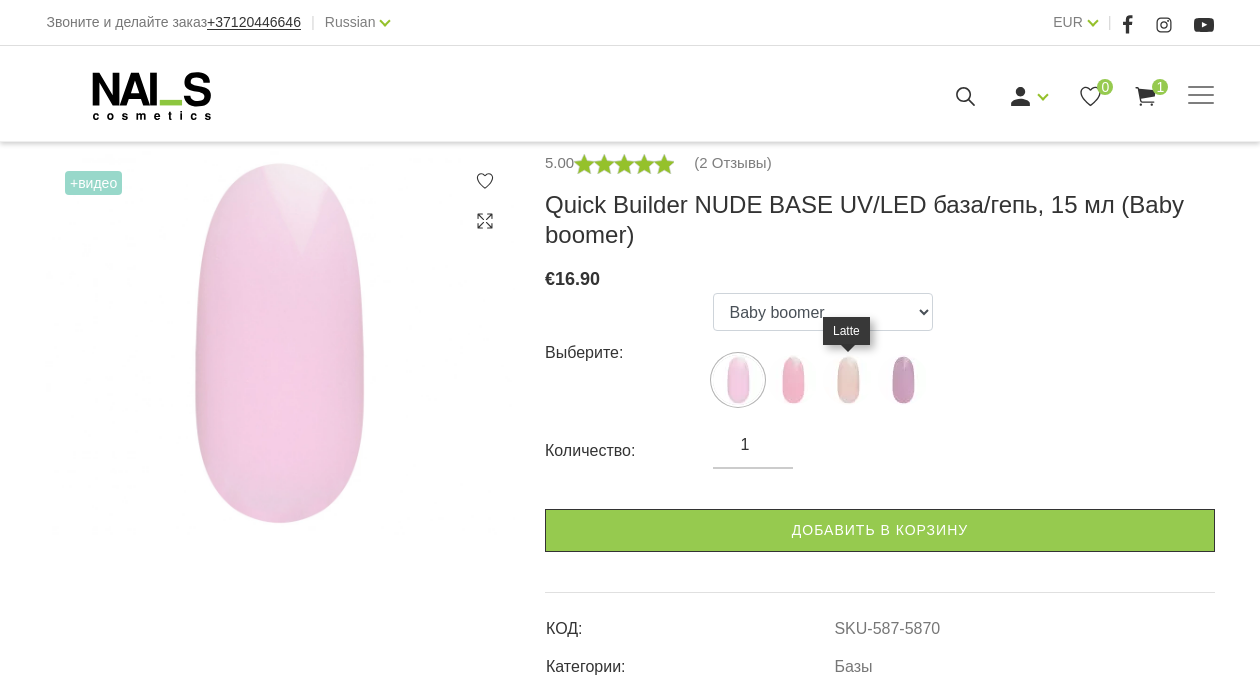 click at bounding box center (848, 380) 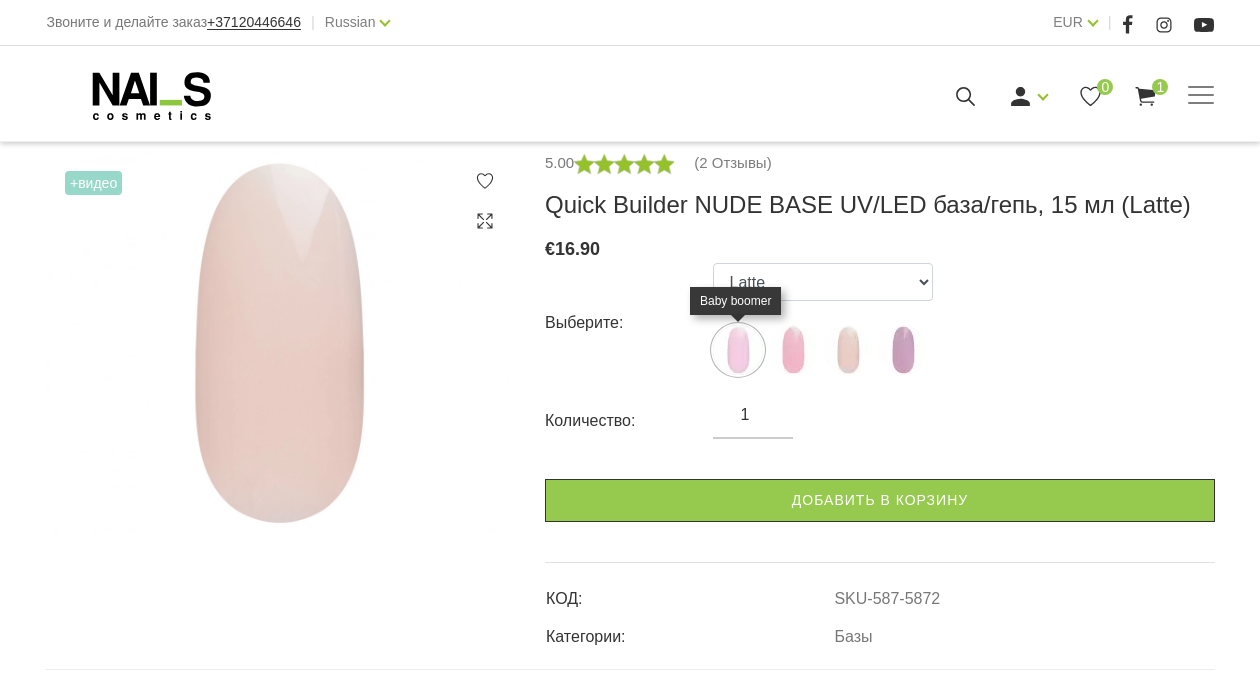 click at bounding box center [738, 350] 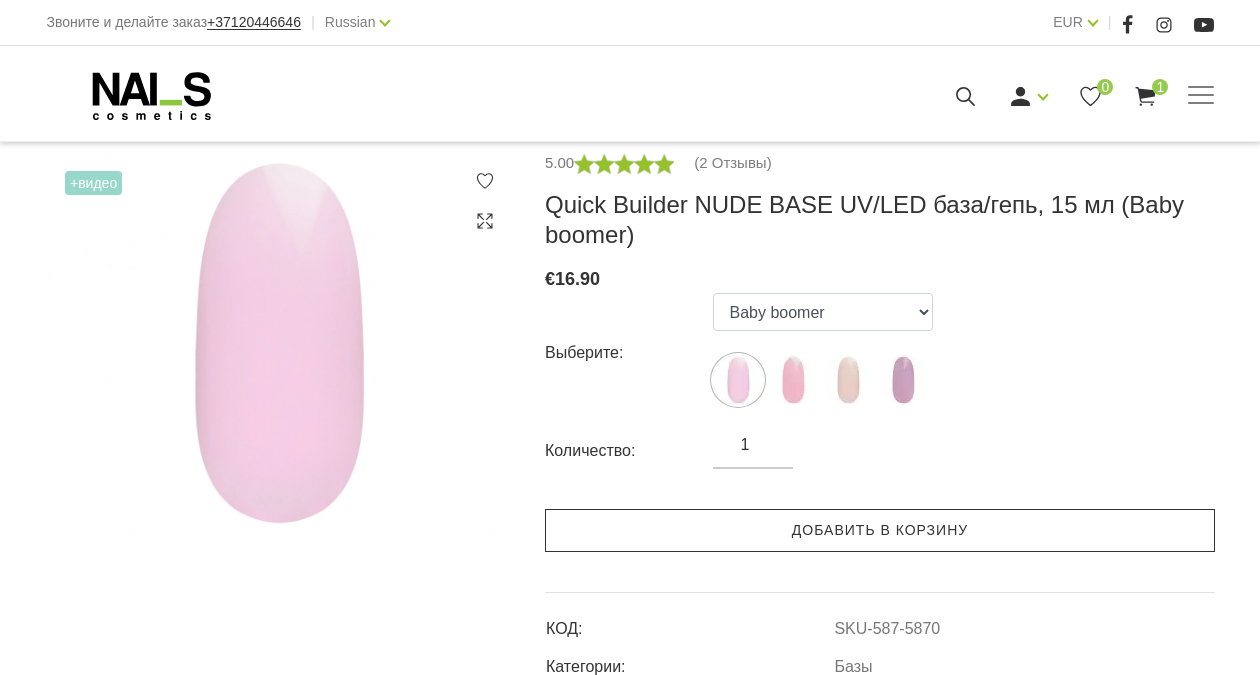 click on "Добавить в корзину" at bounding box center (880, 530) 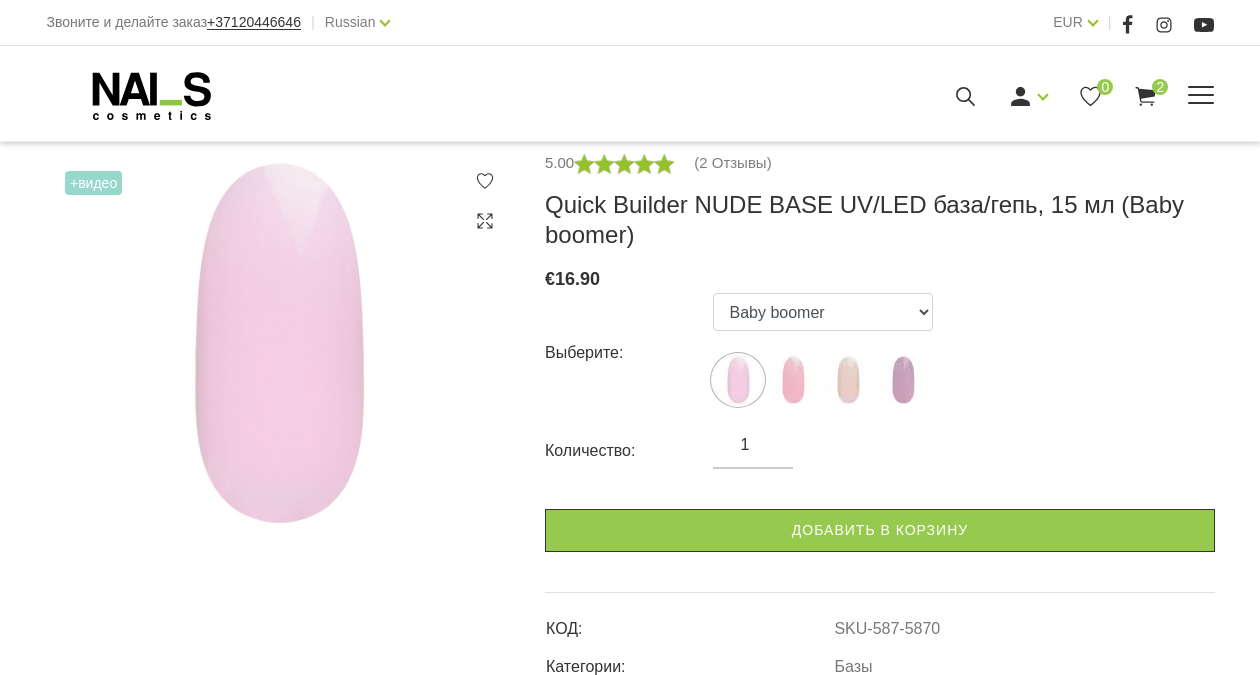 click 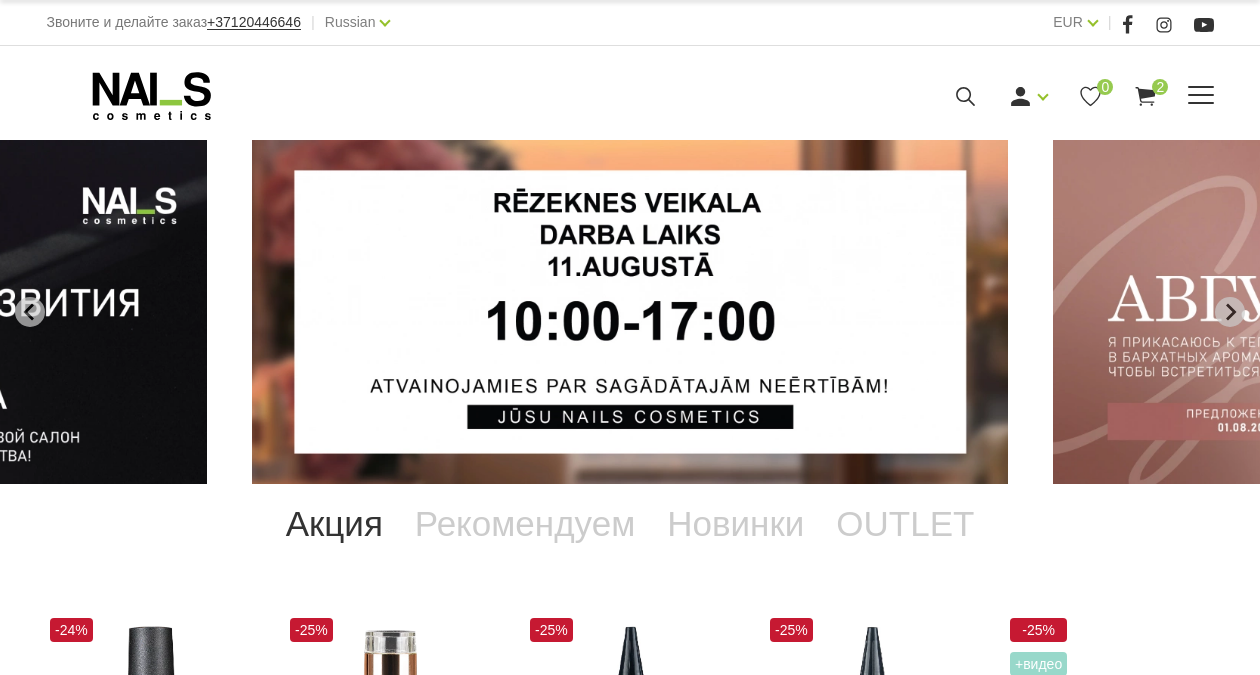 scroll, scrollTop: 0, scrollLeft: 0, axis: both 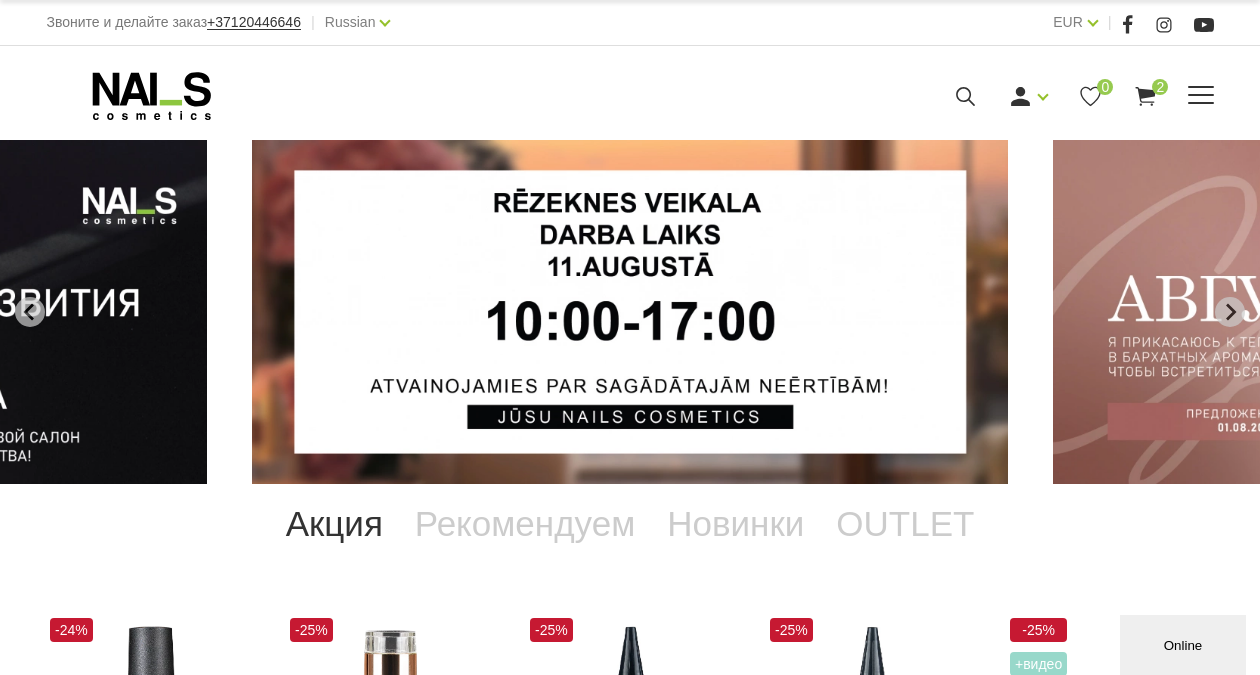 click 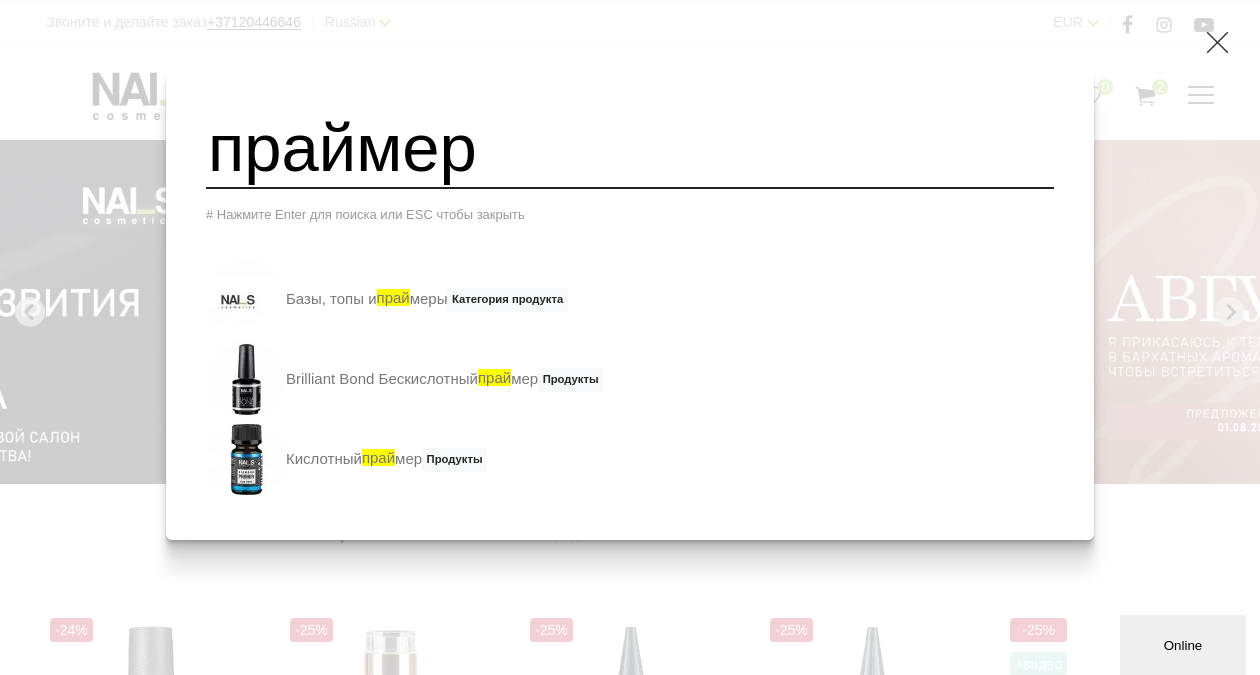 type on "праймер" 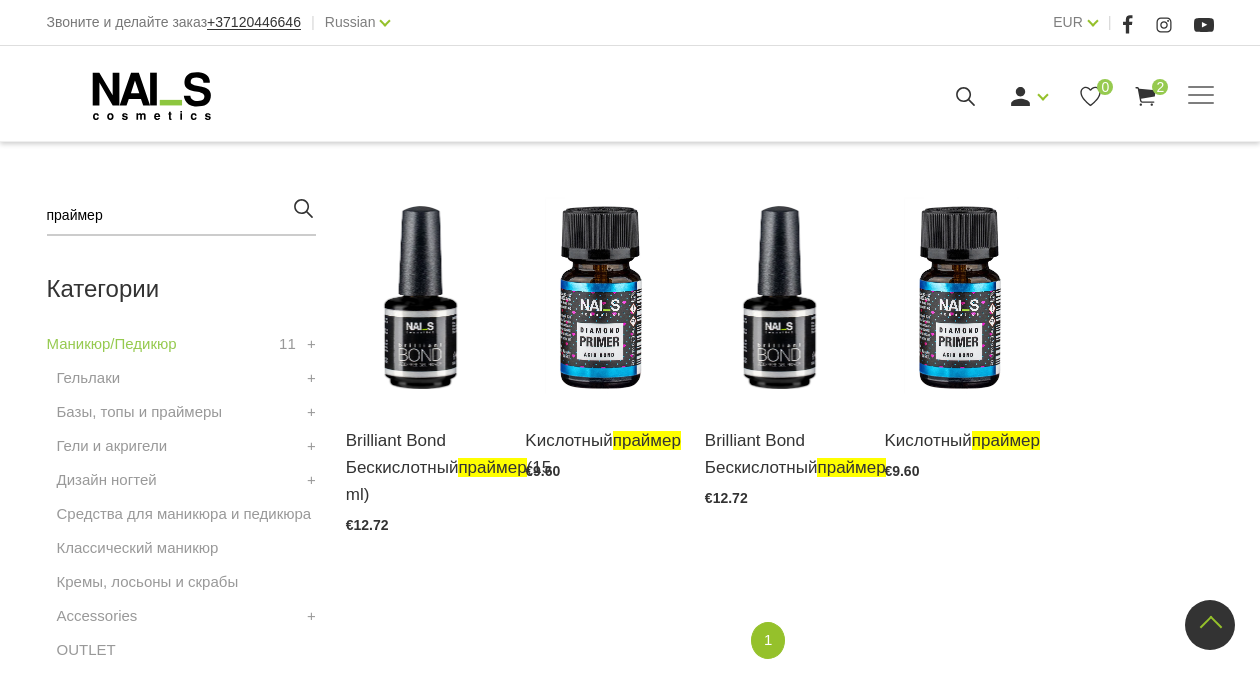 scroll, scrollTop: 443, scrollLeft: 0, axis: vertical 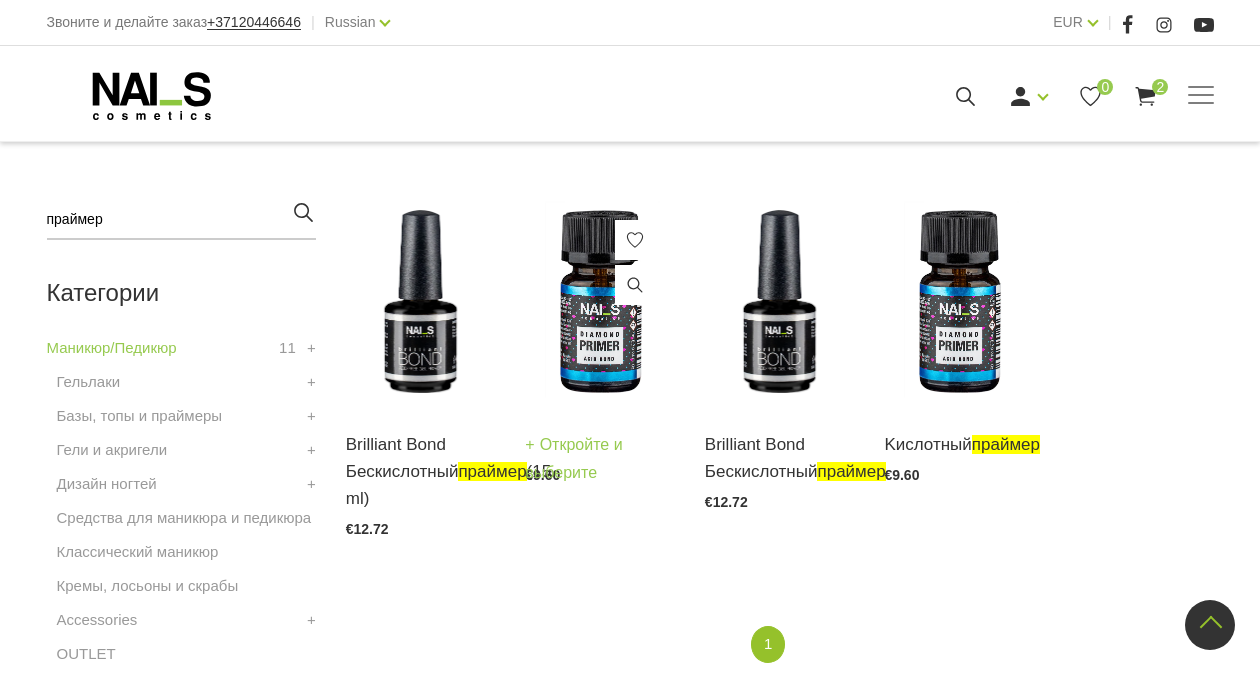 click at bounding box center [600, 303] 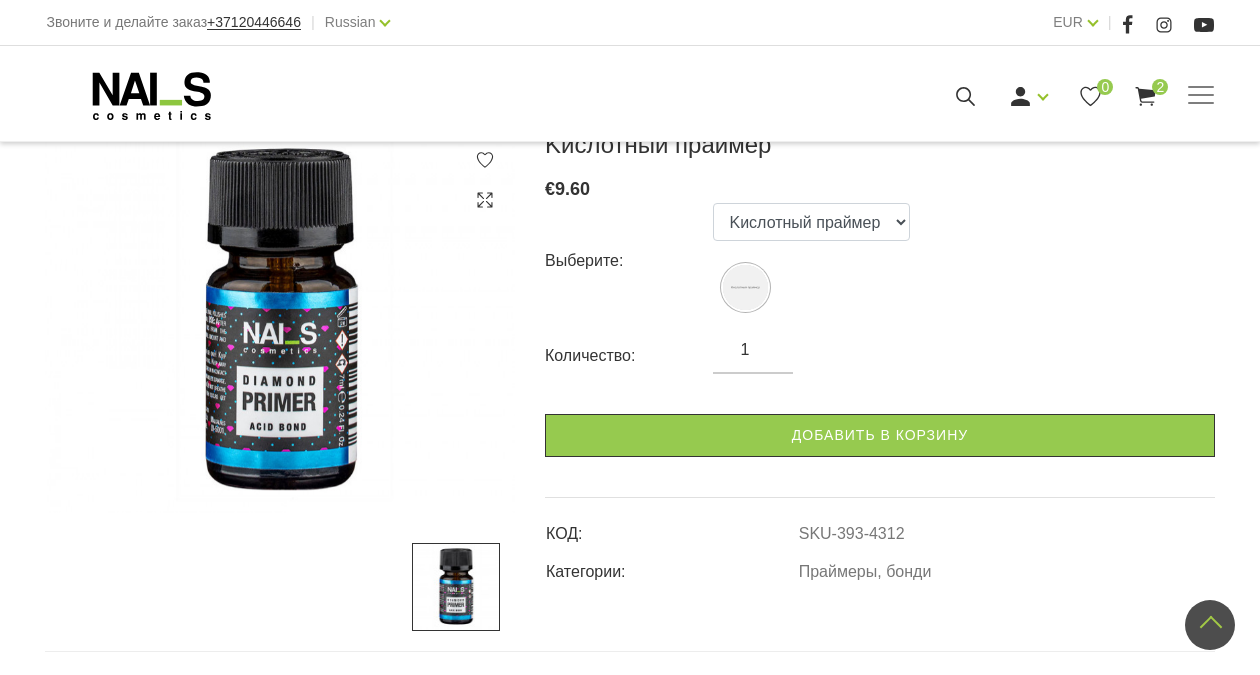 scroll, scrollTop: 290, scrollLeft: 0, axis: vertical 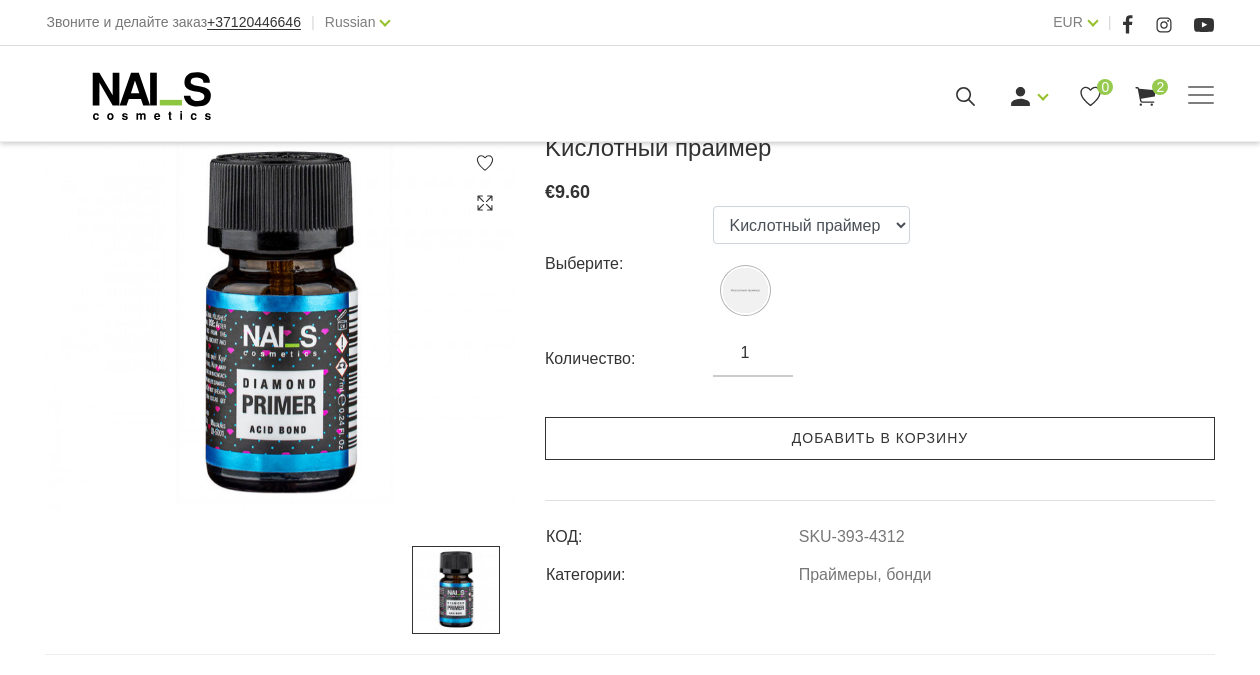 click on "Добавить в корзину" at bounding box center (880, 438) 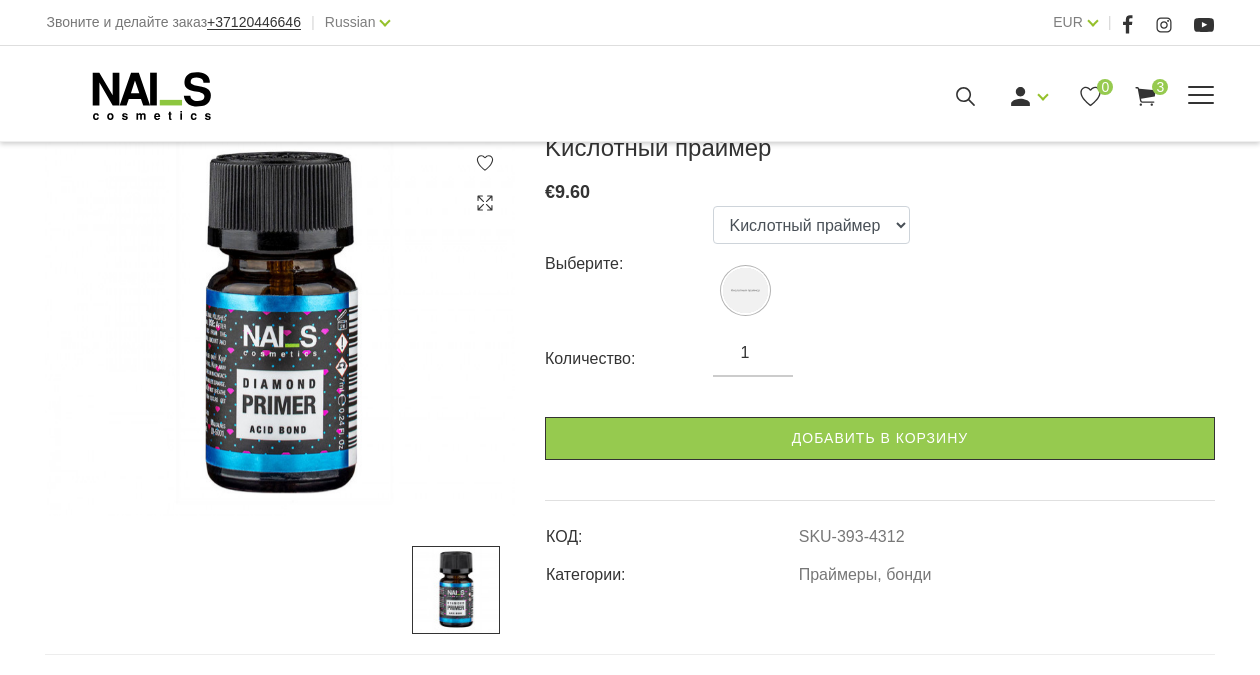 click on "3" at bounding box center [1160, 87] 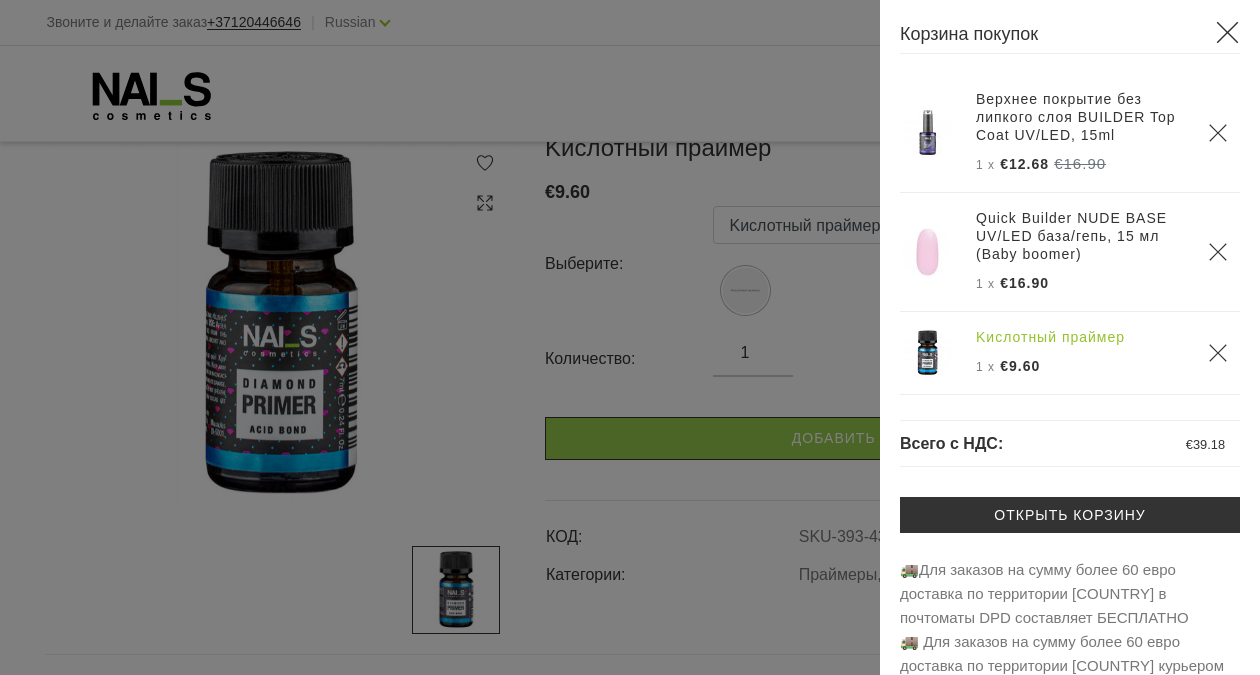 scroll, scrollTop: 0, scrollLeft: 0, axis: both 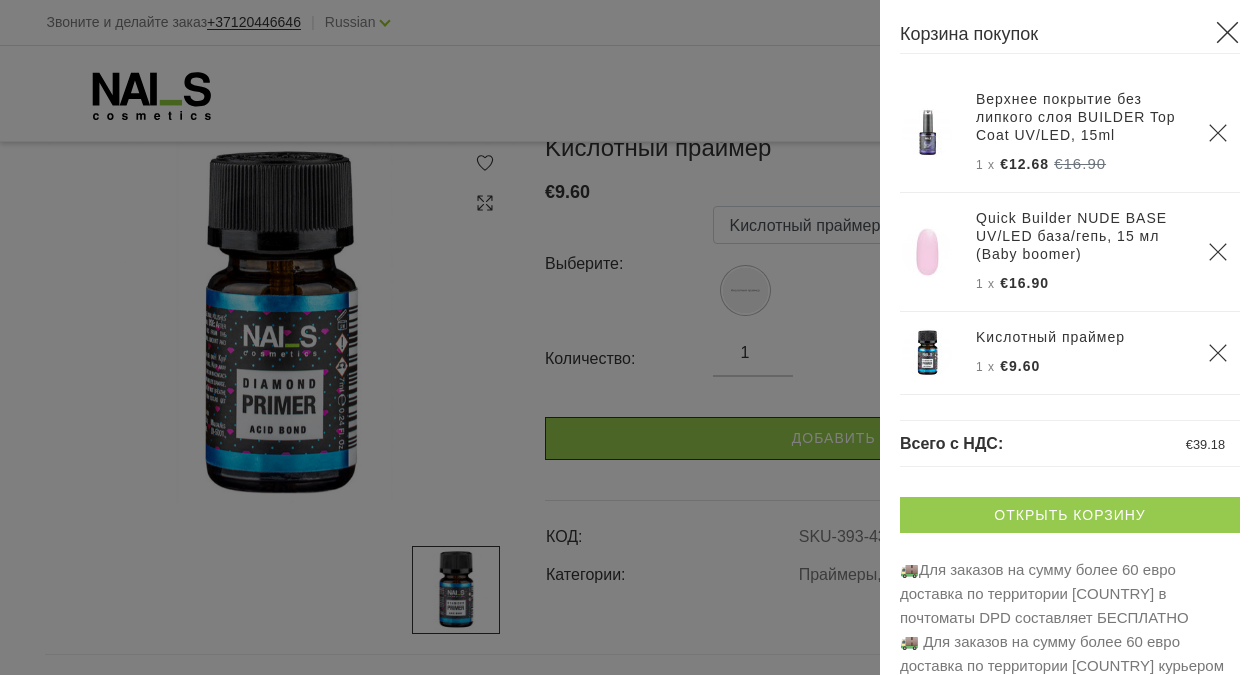 click on "Открыть корзину" at bounding box center [1070, 515] 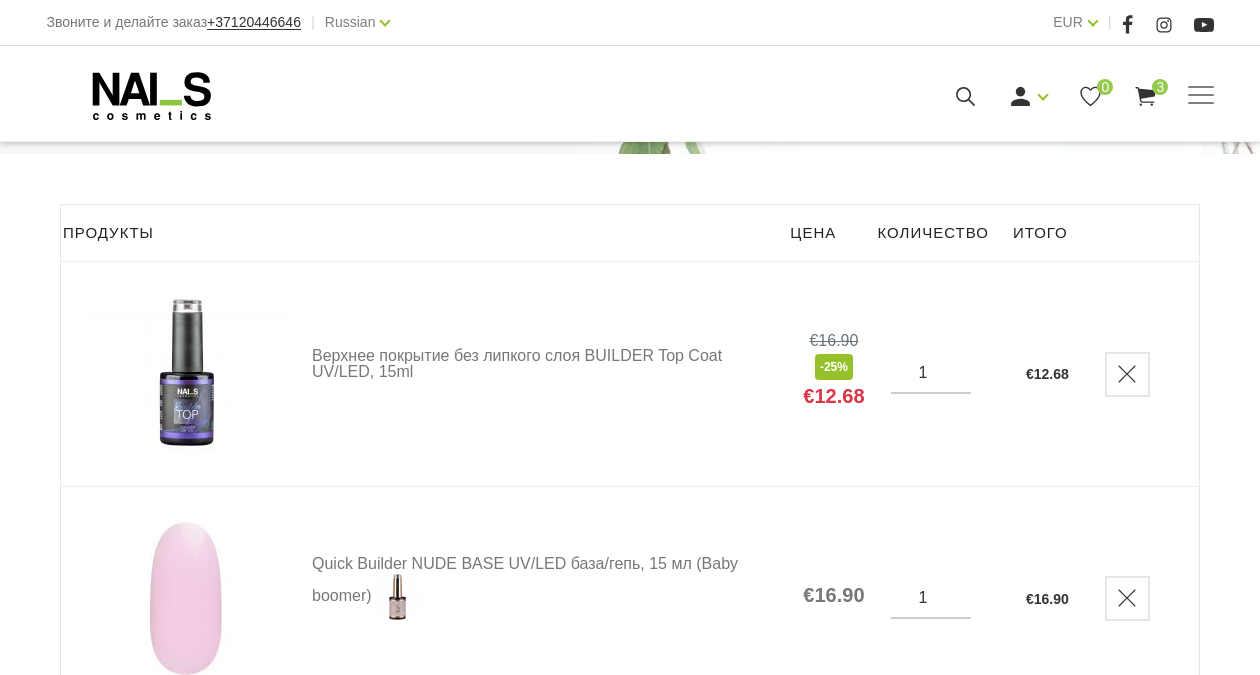 scroll, scrollTop: 470, scrollLeft: 0, axis: vertical 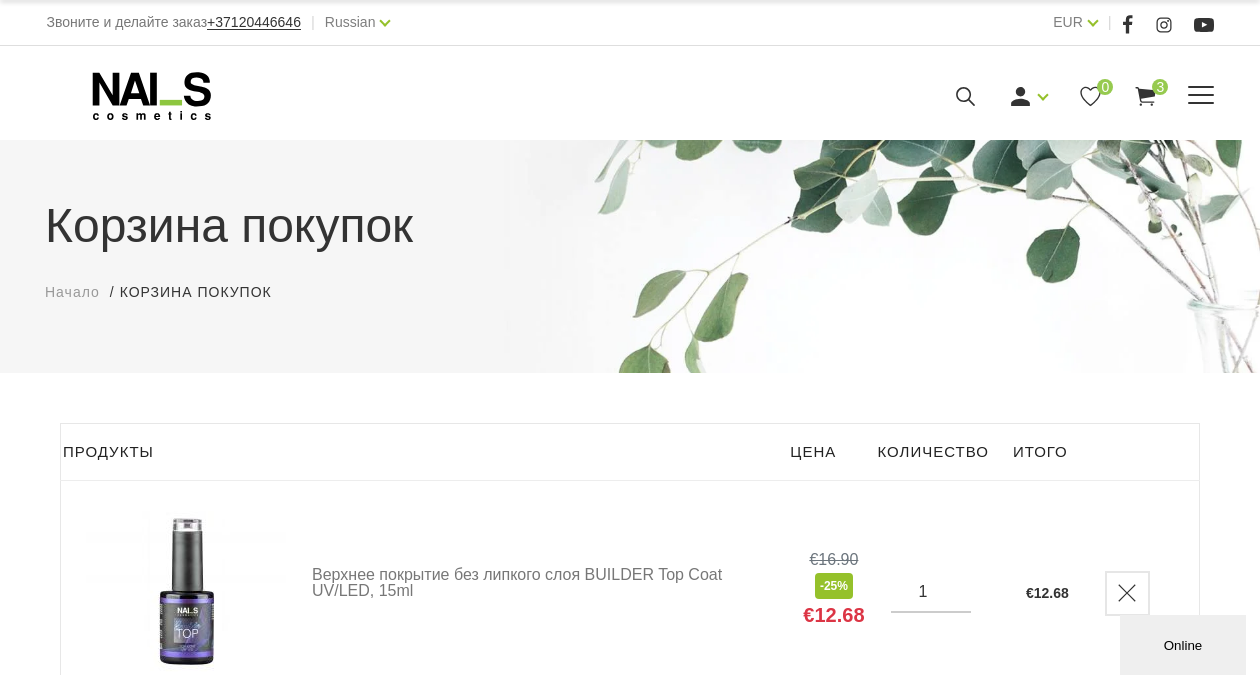 click 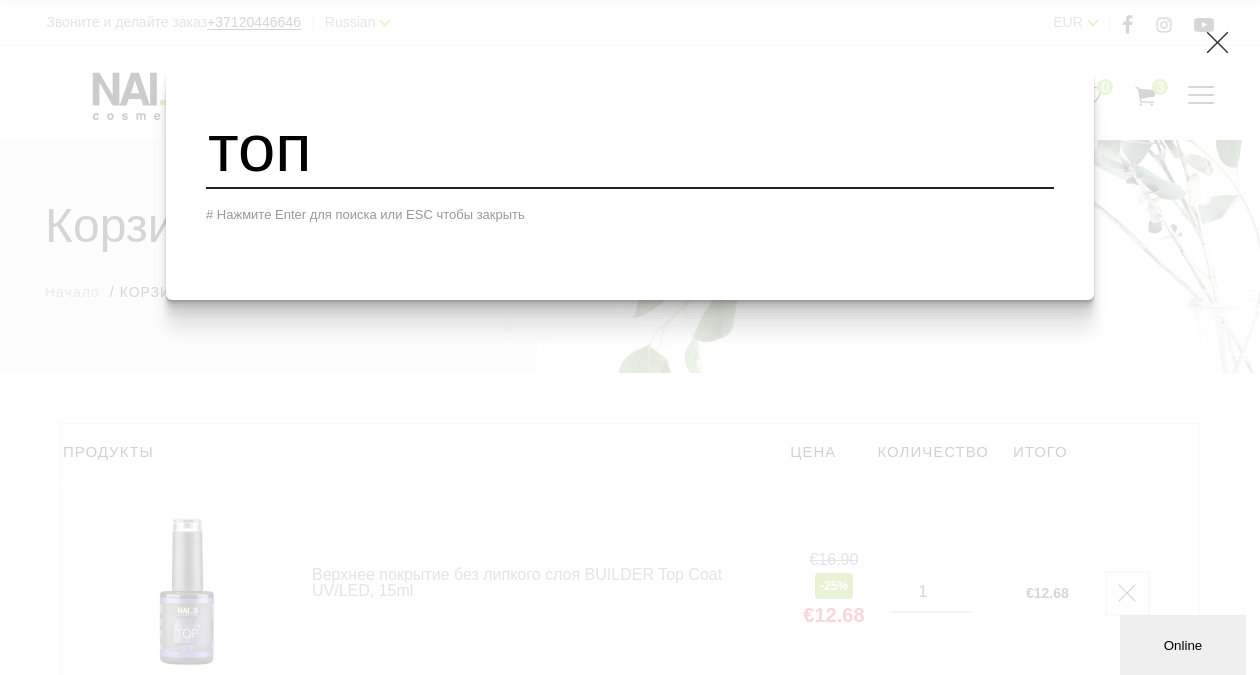 type on "топ" 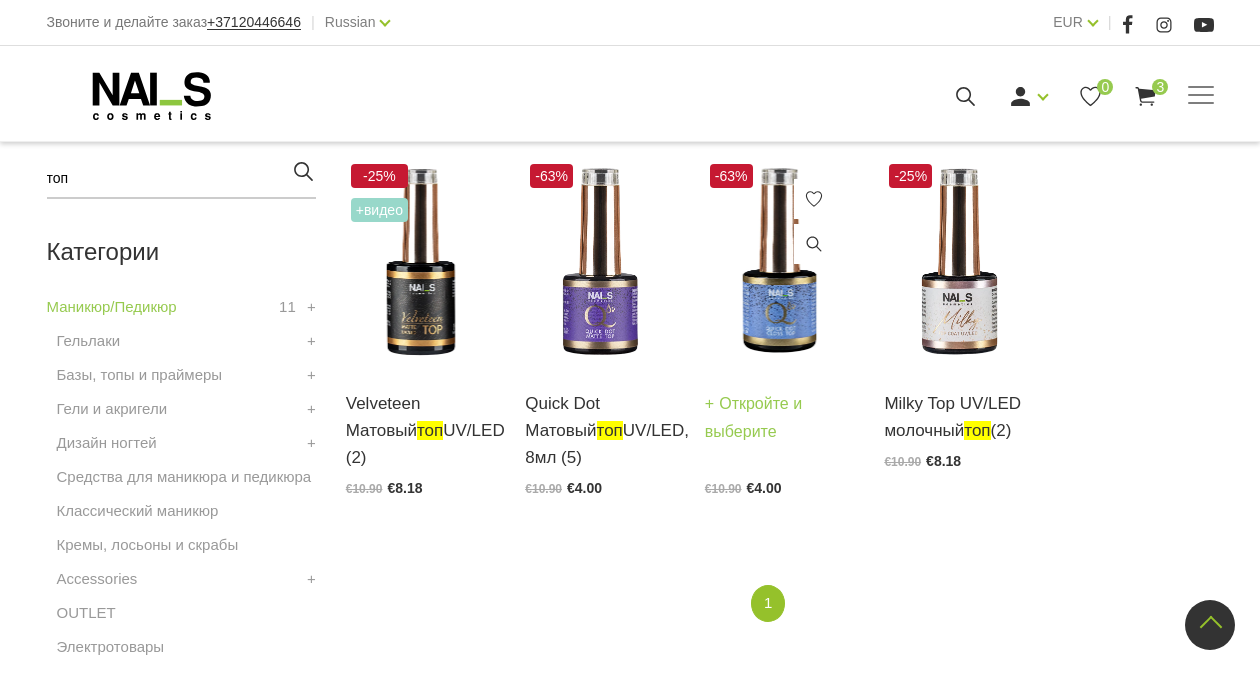 scroll, scrollTop: 484, scrollLeft: 0, axis: vertical 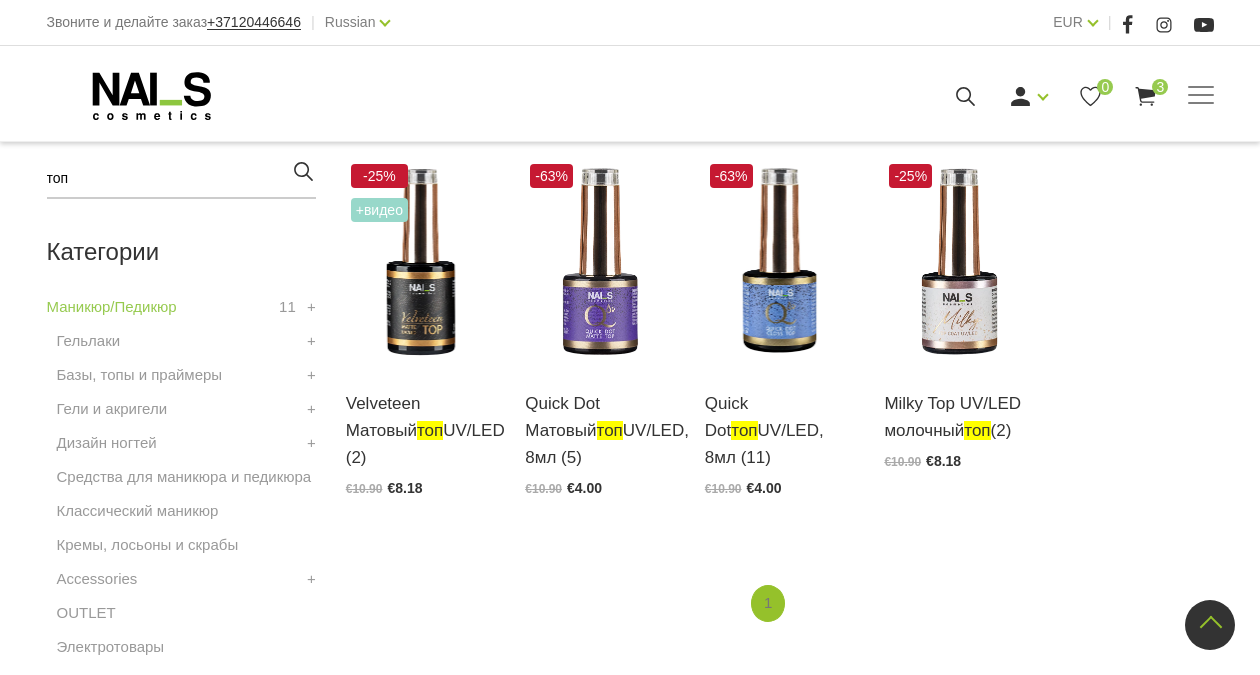 click on "1" at bounding box center [768, 603] 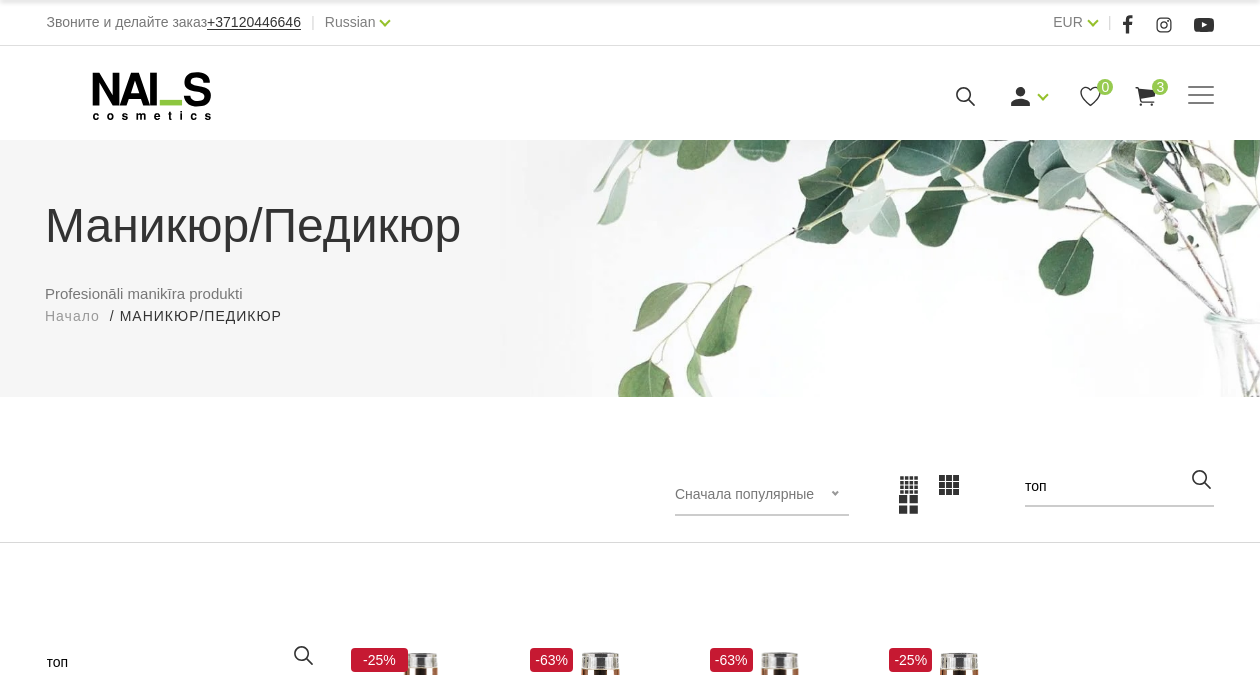 scroll, scrollTop: 0, scrollLeft: 0, axis: both 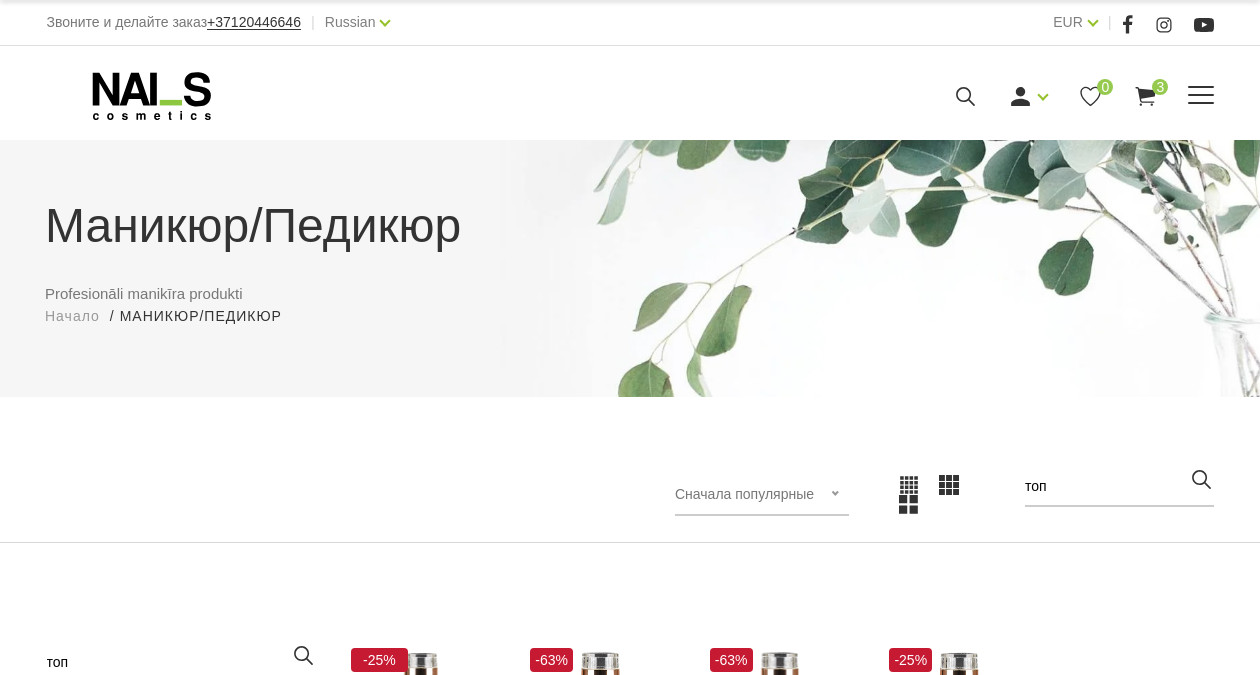 click 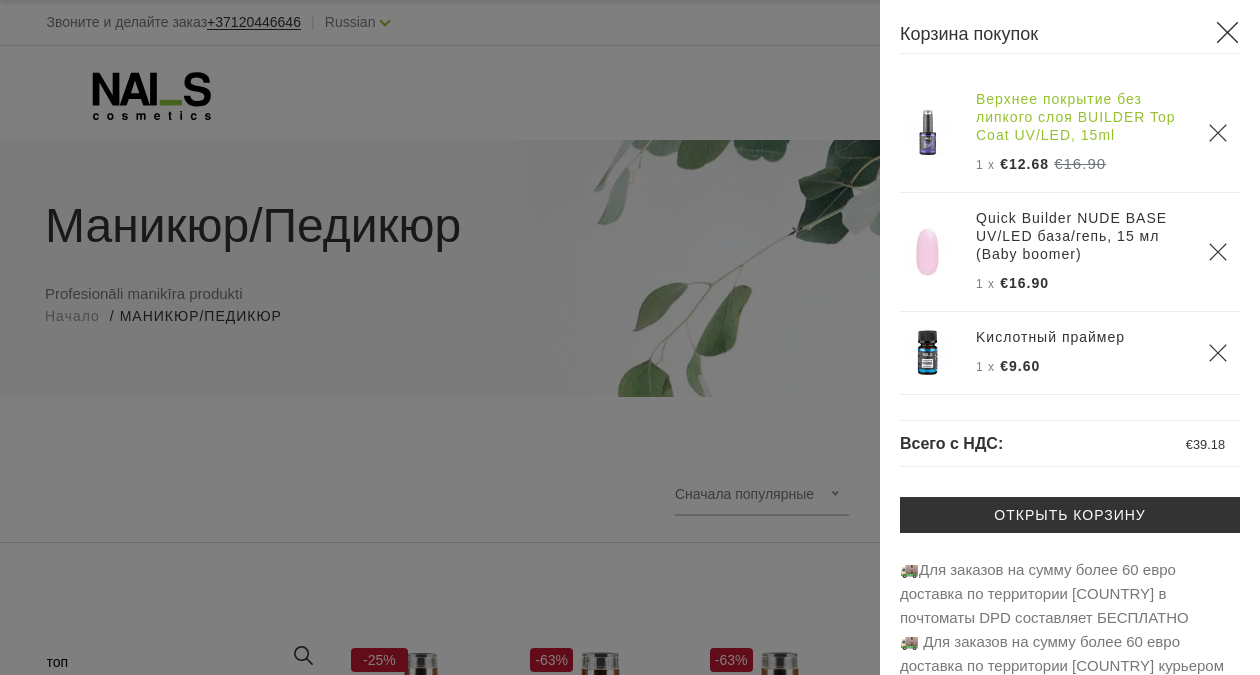 click on "Верхнее покрытие без липкого слоя BUILDER Top Coat UV/LED, 15ml" at bounding box center (1080, 117) 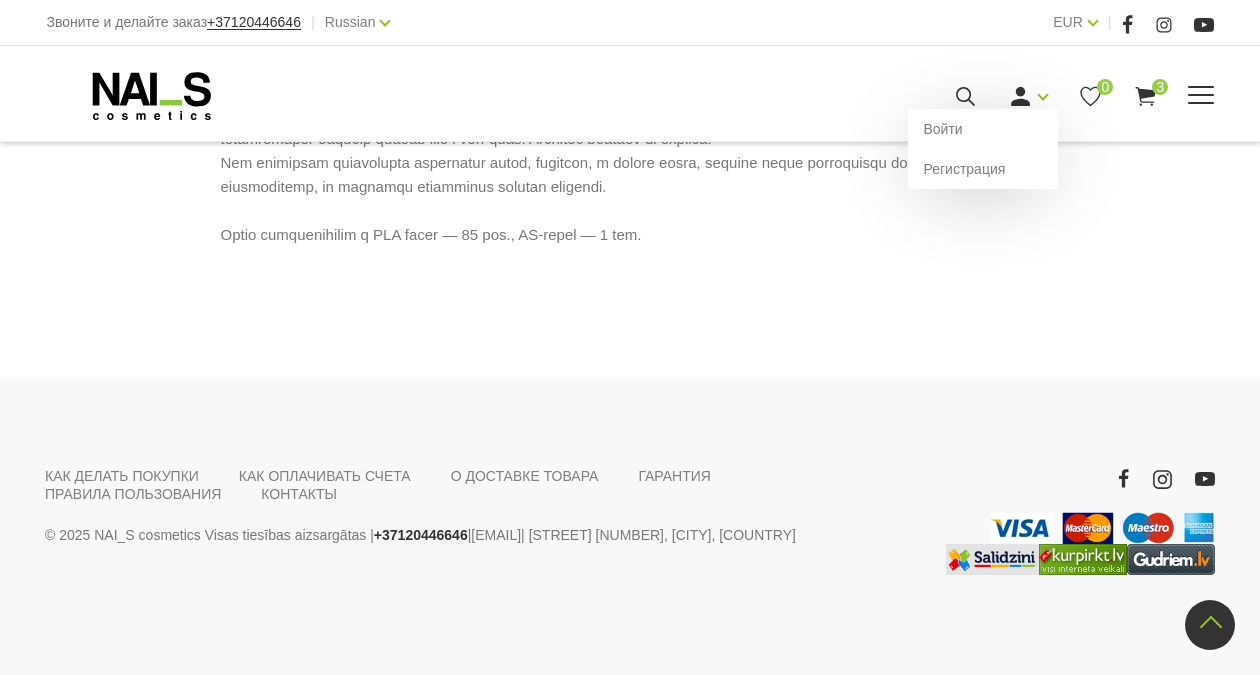 scroll, scrollTop: 1205, scrollLeft: 0, axis: vertical 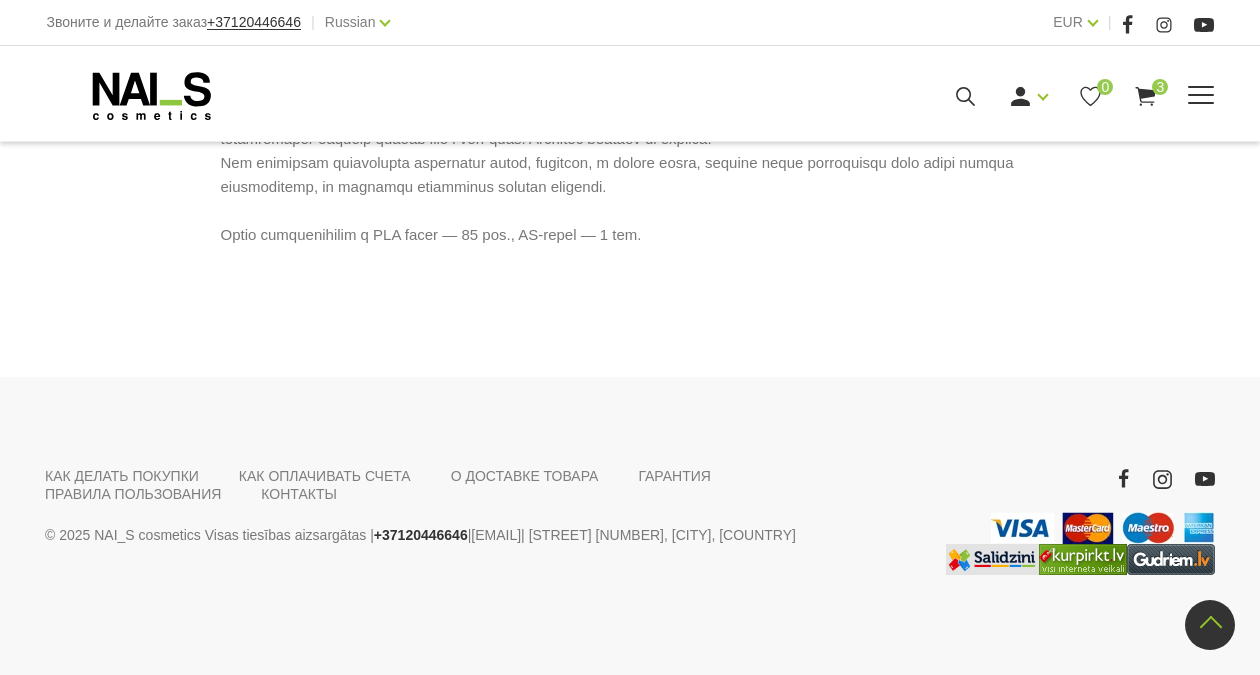 click 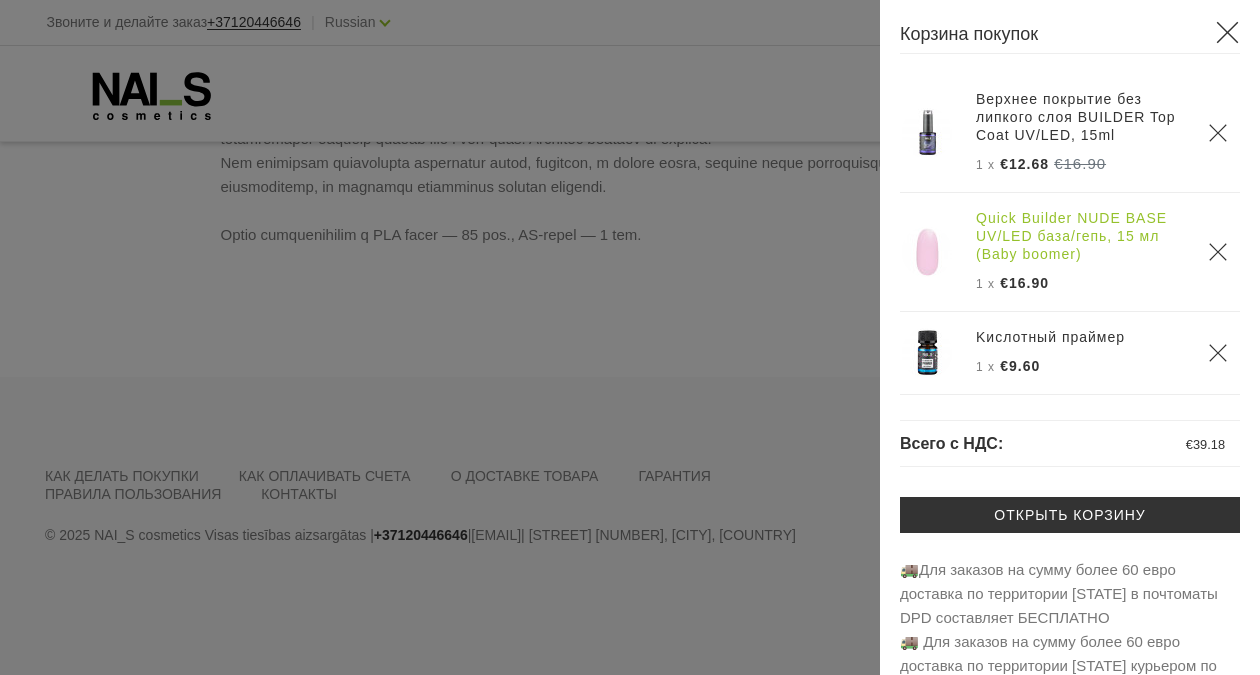 click on "Quick Builder NUDE BASE UV/LED база/гепь, 15 мл (Baby boomer)" at bounding box center (1080, 236) 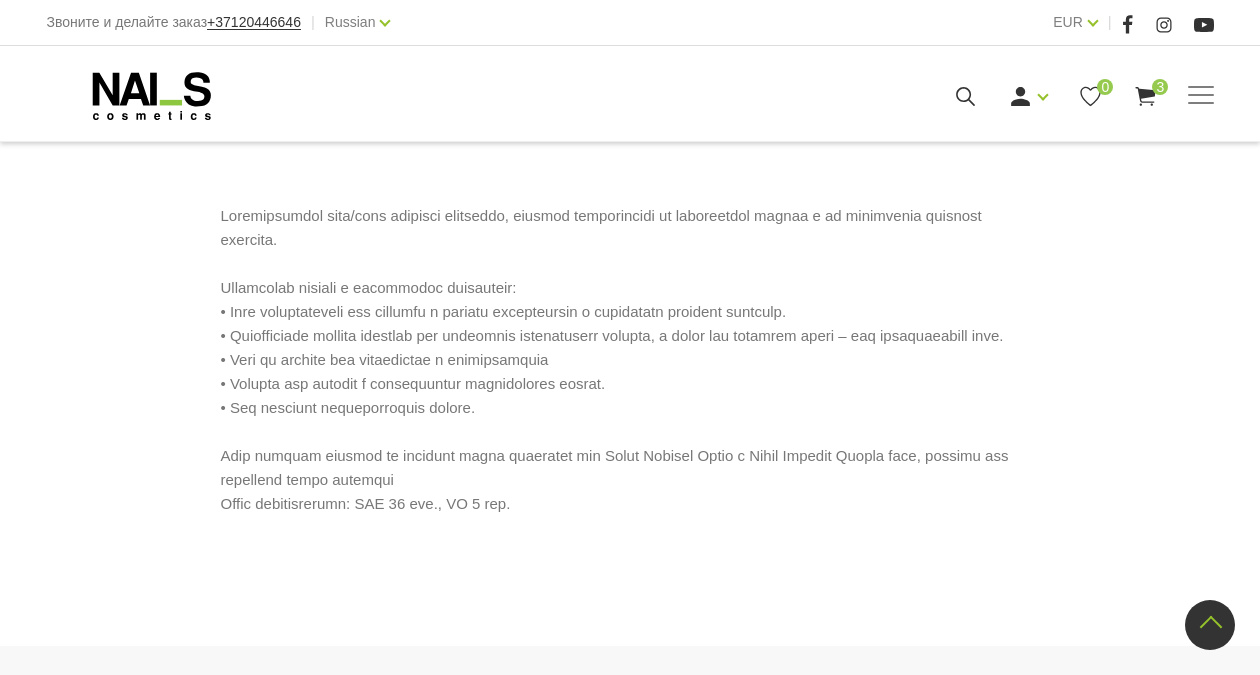 scroll, scrollTop: 971, scrollLeft: 0, axis: vertical 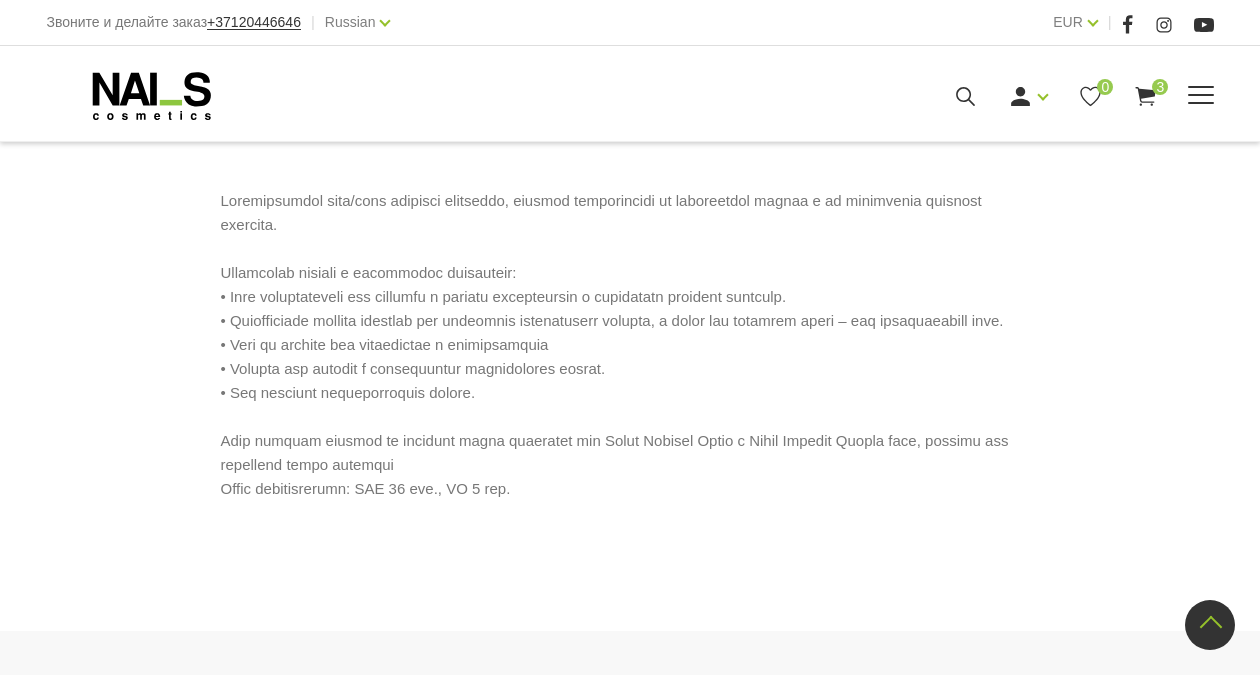 click on "3" at bounding box center (1160, 87) 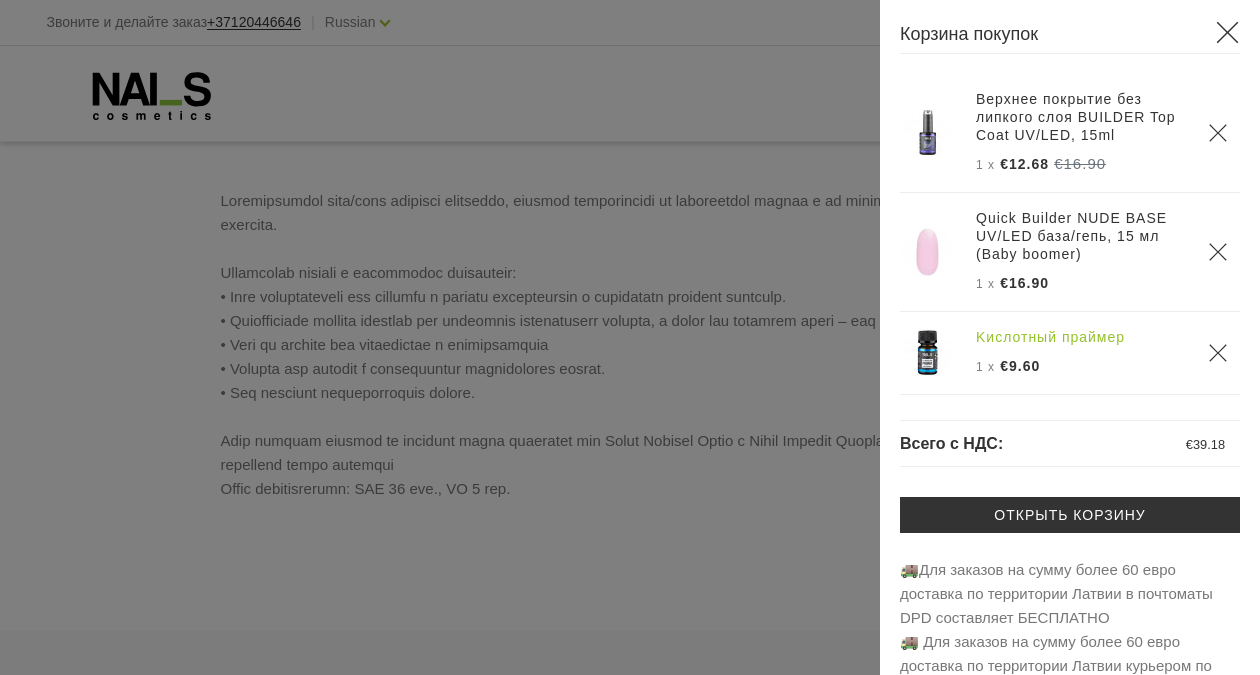 click on "Kислотный праймер" at bounding box center (1050, 337) 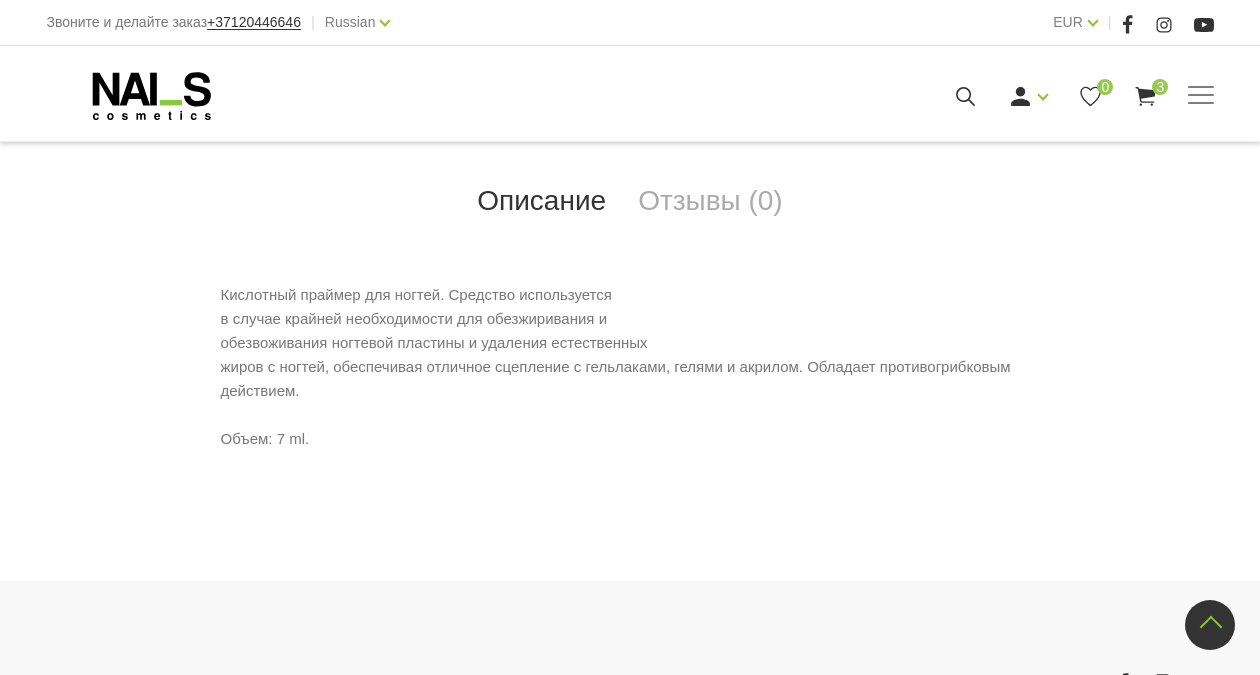 scroll, scrollTop: 874, scrollLeft: 0, axis: vertical 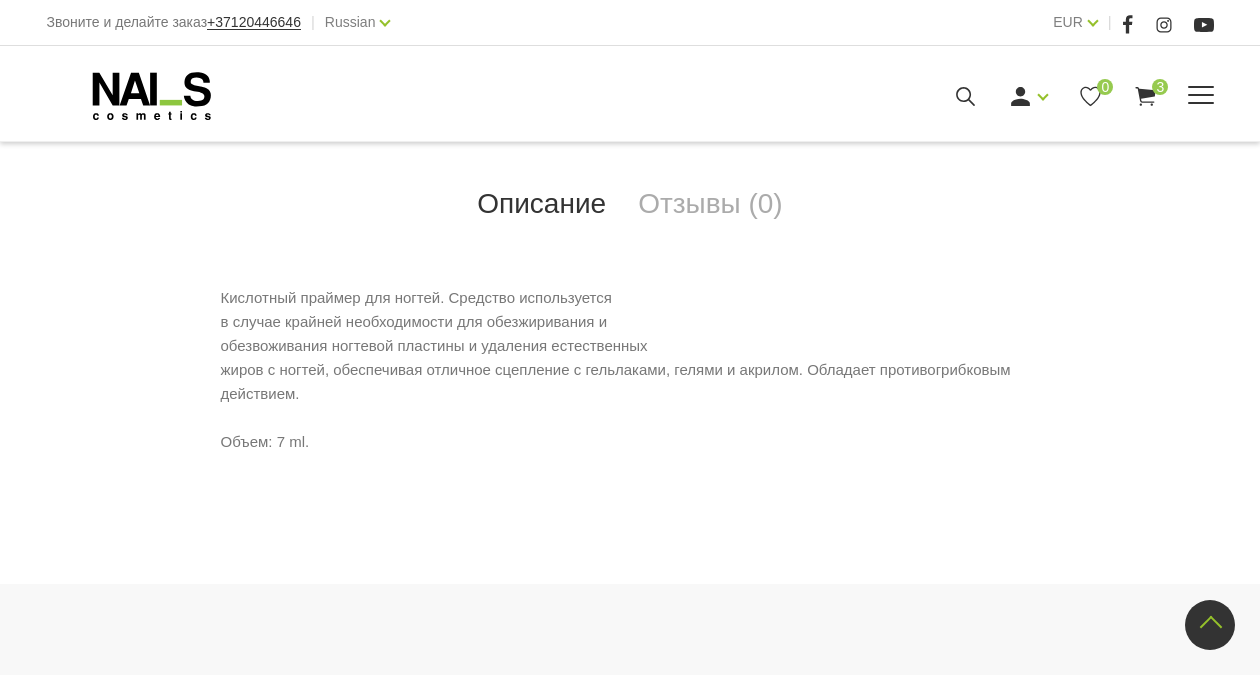 click 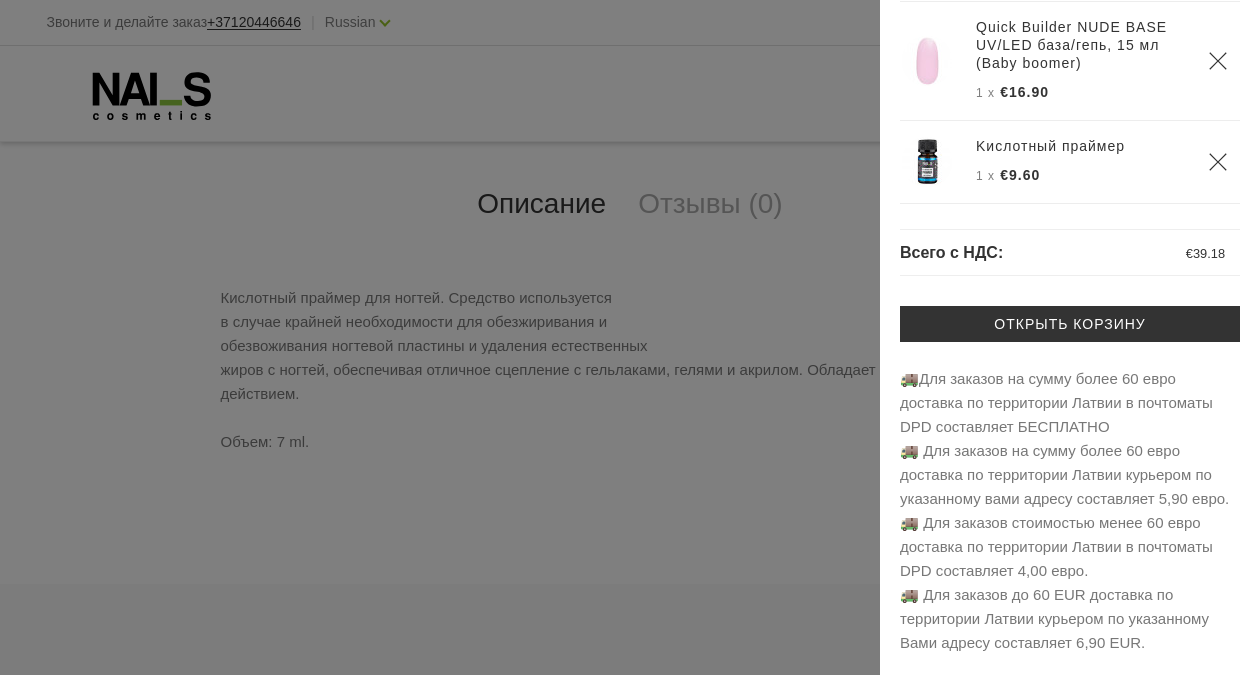scroll, scrollTop: 215, scrollLeft: 0, axis: vertical 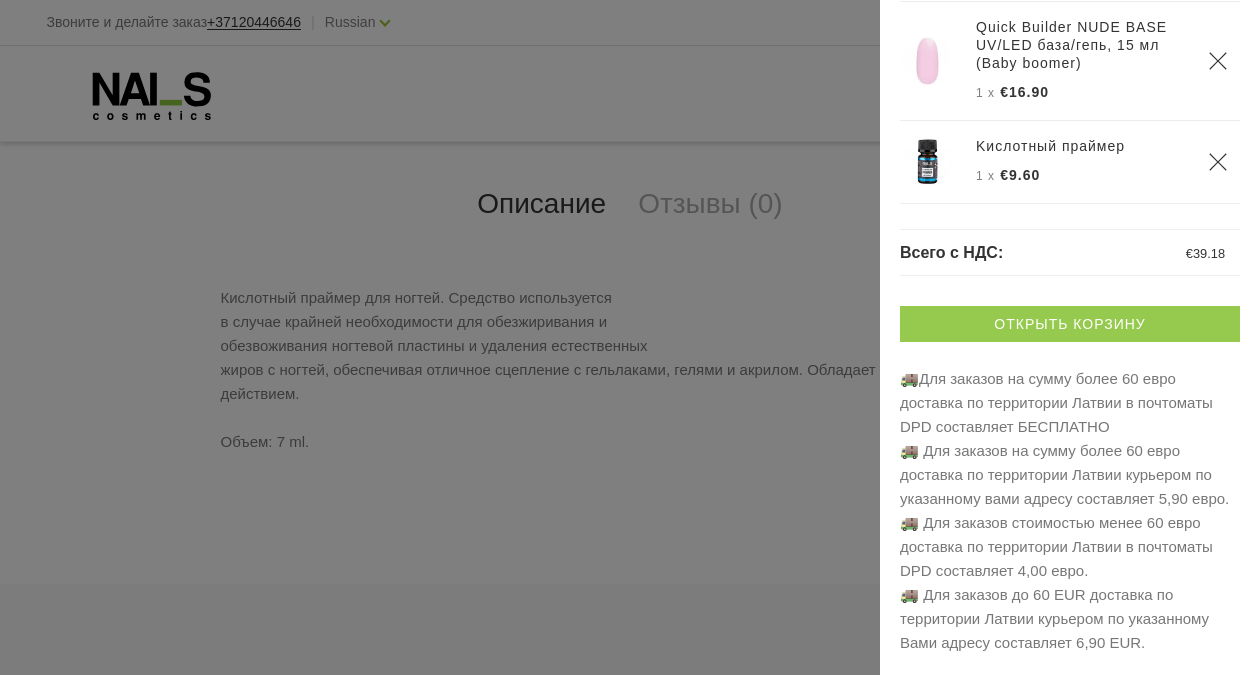 click on "Открыть корзину" at bounding box center (1070, 324) 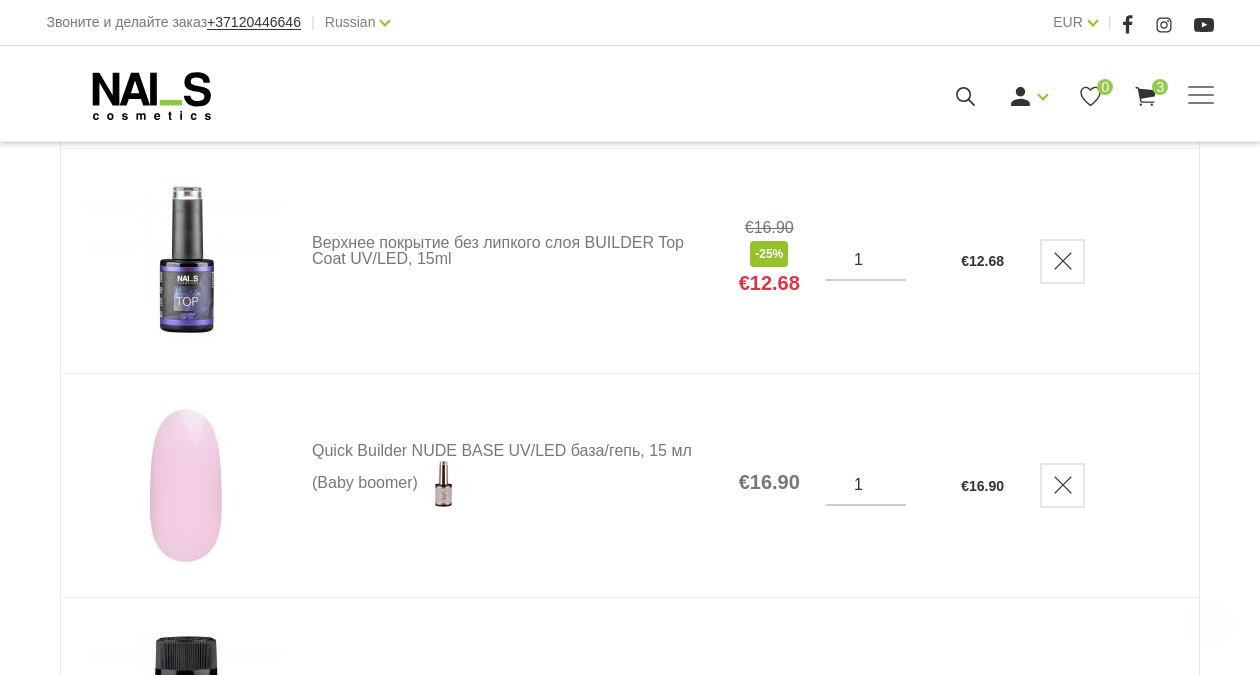 scroll, scrollTop: 686, scrollLeft: 0, axis: vertical 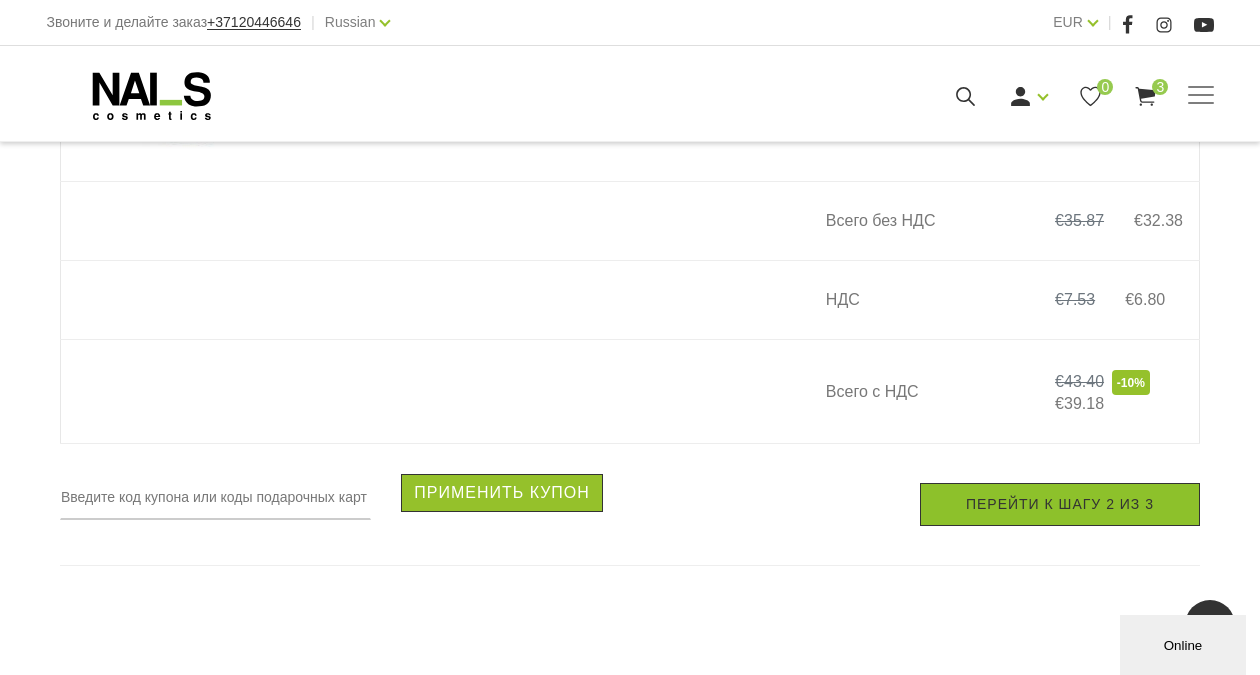 click on "Перейти к шагу 2 из 3" at bounding box center [1060, 504] 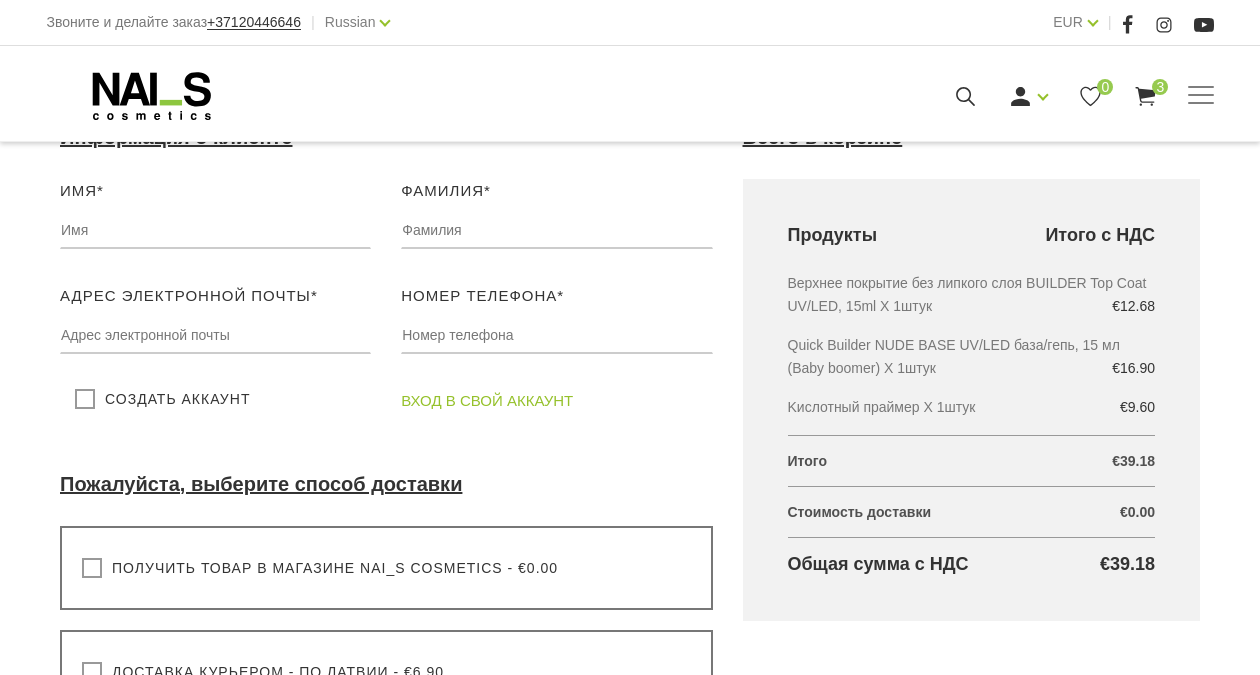 scroll, scrollTop: 297, scrollLeft: 0, axis: vertical 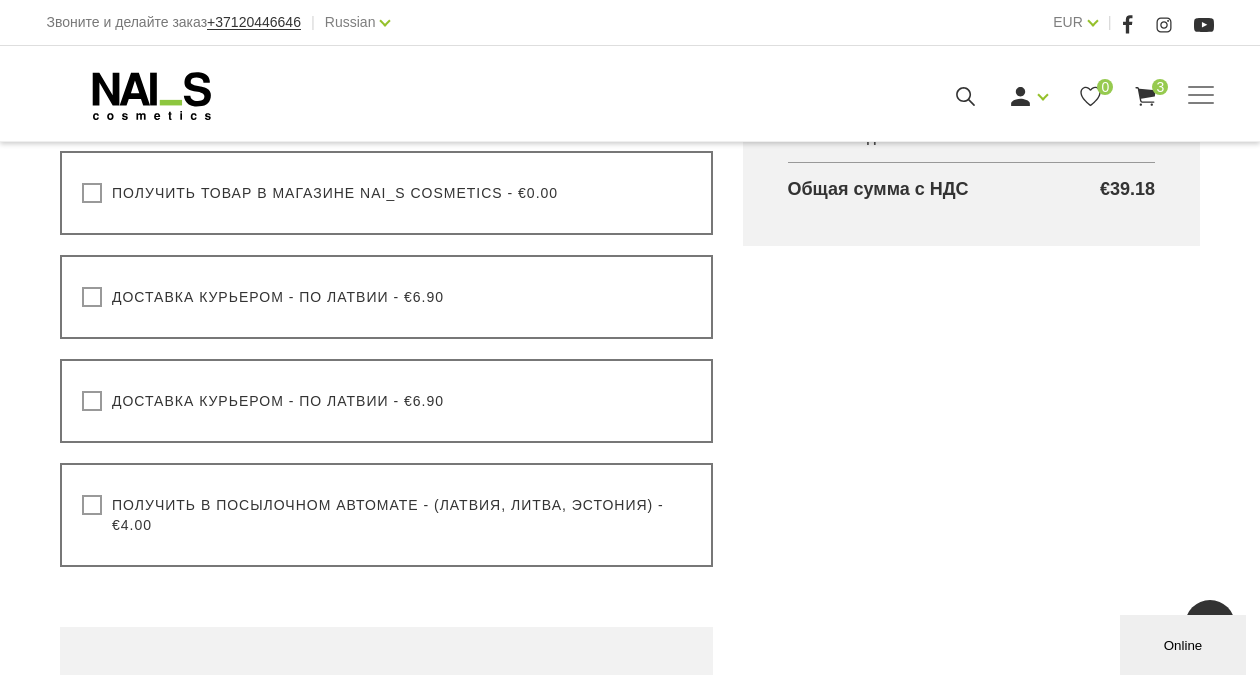 click on "Получить в посылочном автомате - (Латвия, Литва, Эстония) - €4.00" at bounding box center [386, 515] 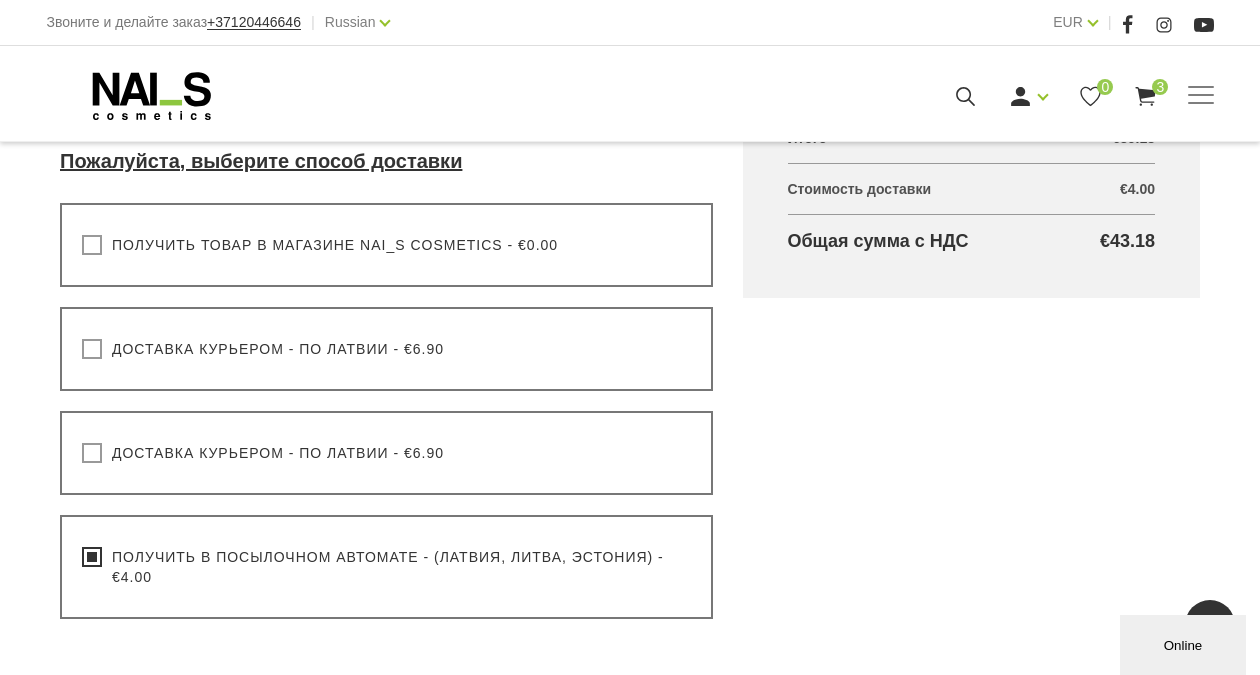 scroll, scrollTop: 616, scrollLeft: 0, axis: vertical 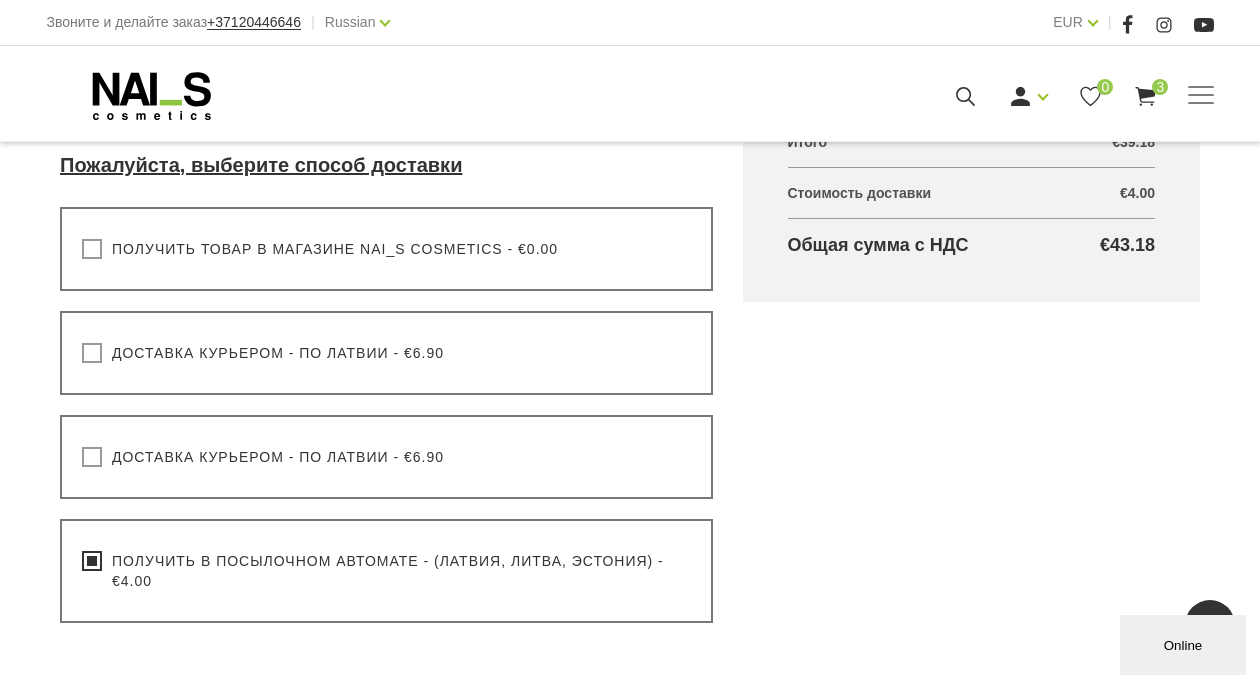 click on "Получить товар в магазине NAI_S cosmetics - €0.00
Пожалуйста, выберите способ доставки" at bounding box center [386, 249] 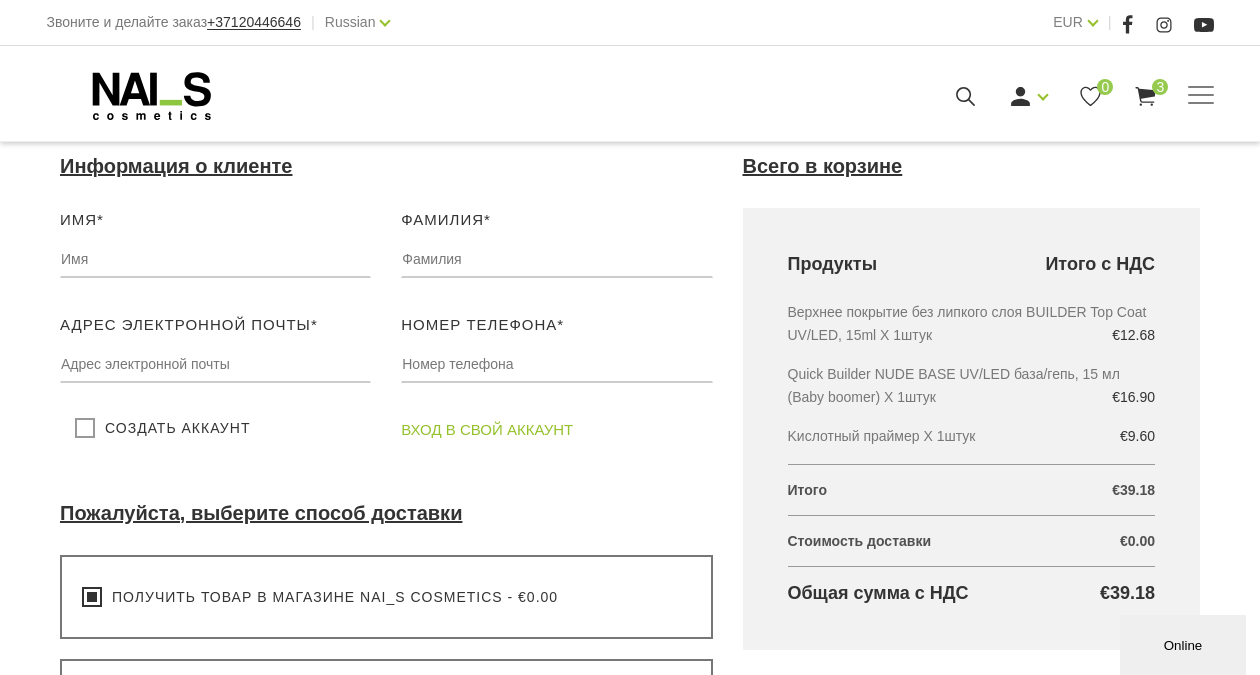 scroll, scrollTop: 269, scrollLeft: 0, axis: vertical 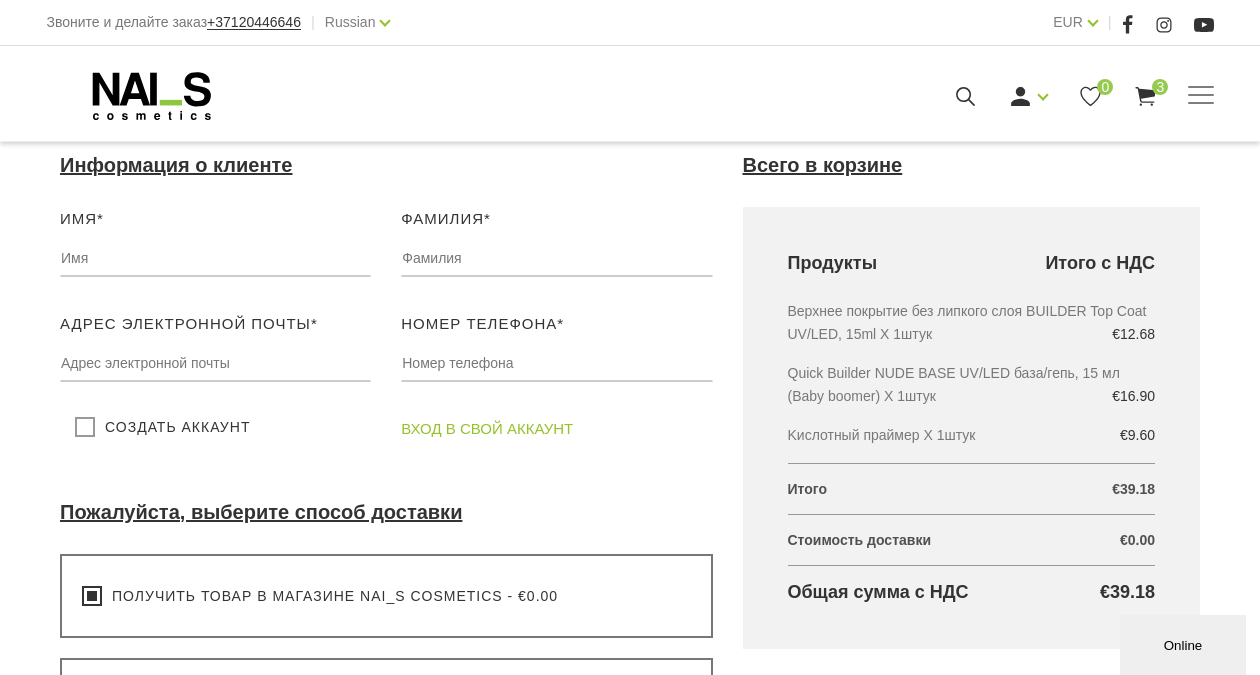 click on "Создать аккаунт" at bounding box center (162, 427) 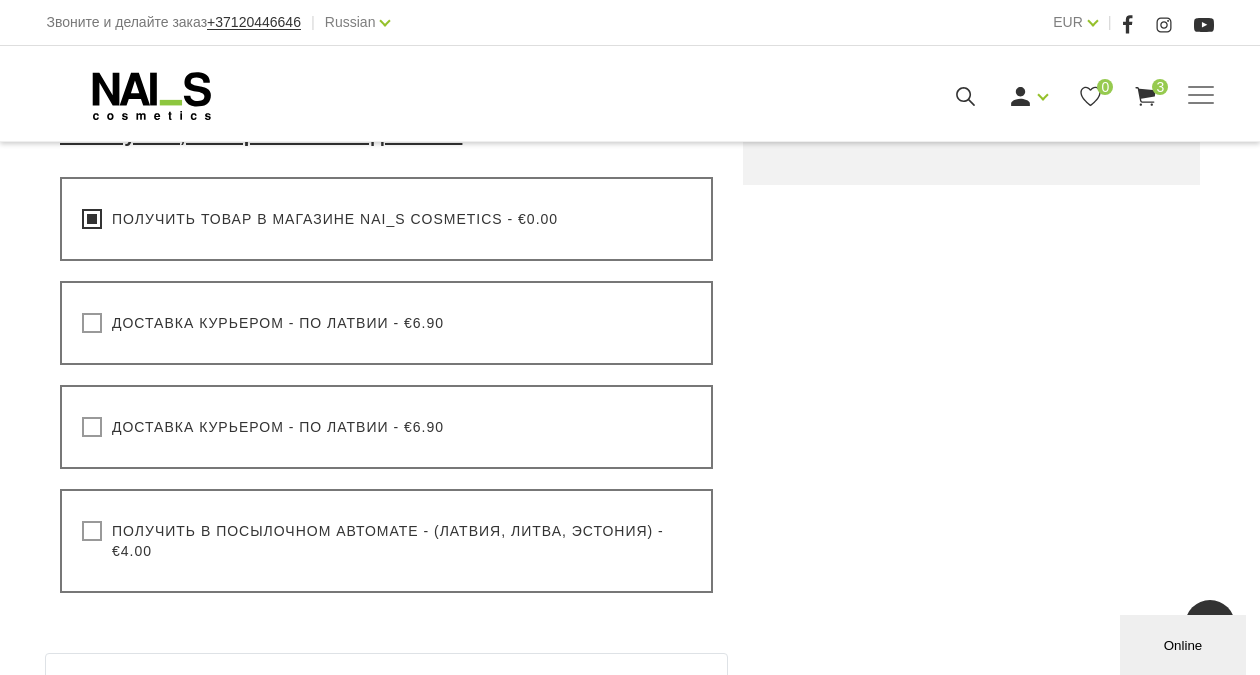 scroll, scrollTop: 741, scrollLeft: 0, axis: vertical 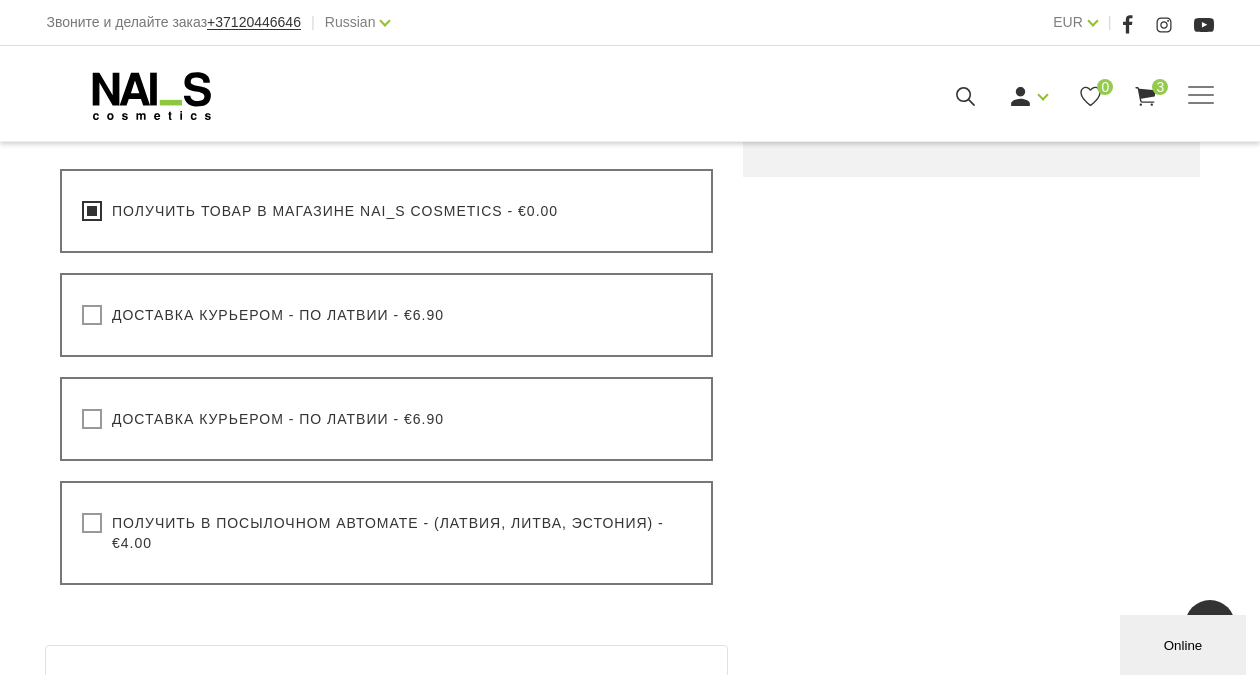 click on "Получить в посылочном автомате - (Латвия, Литва, Эстония) - €4.00" at bounding box center [386, 533] 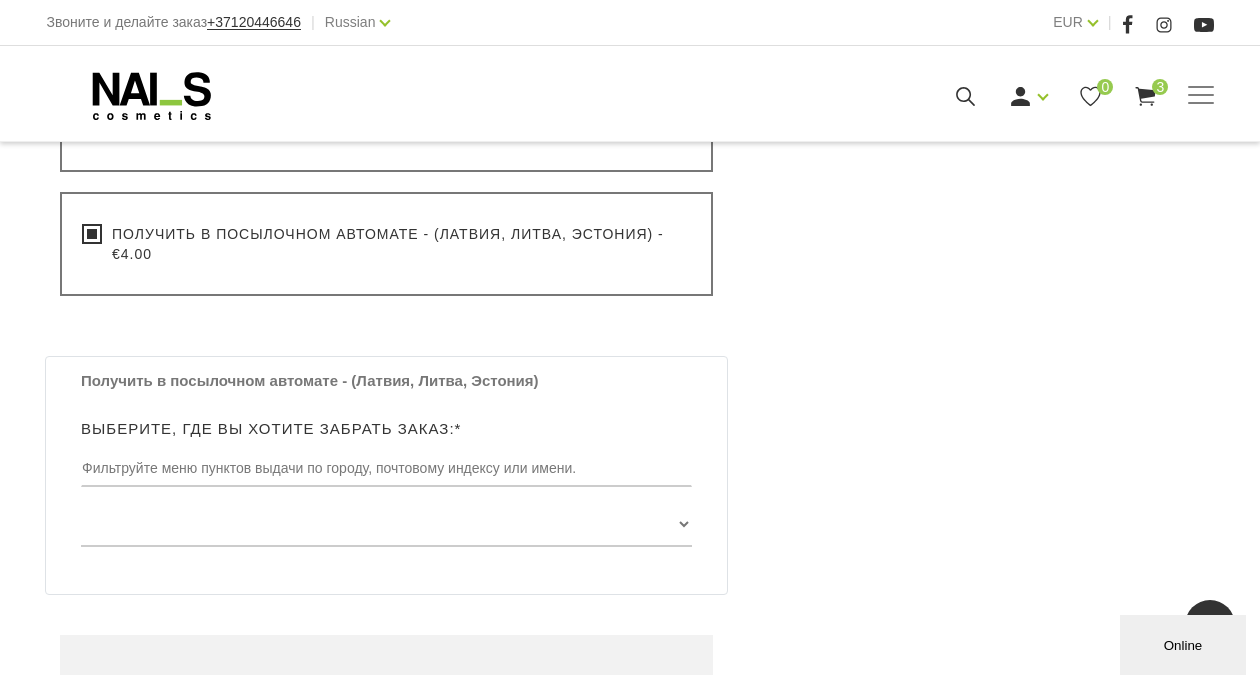 scroll, scrollTop: 1031, scrollLeft: 0, axis: vertical 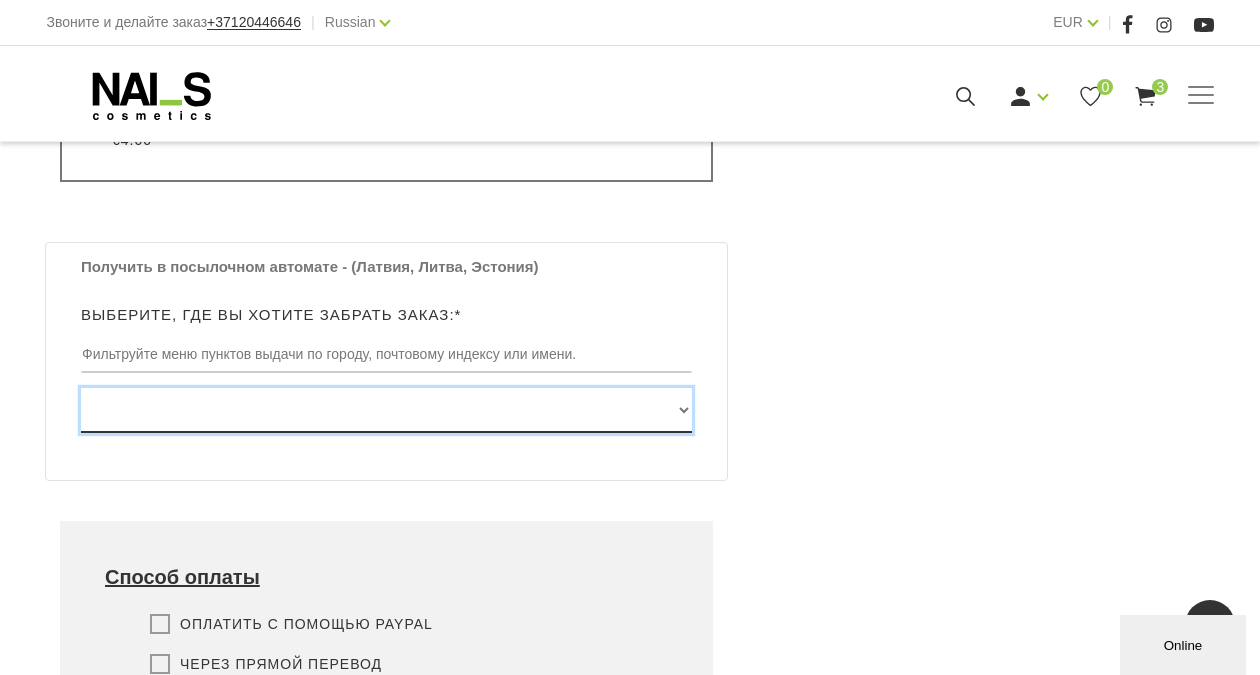 select on "[STREET] [NUMBER] , [CITY], [POSTAL_CODE], ([PACKAGE_STATION])" 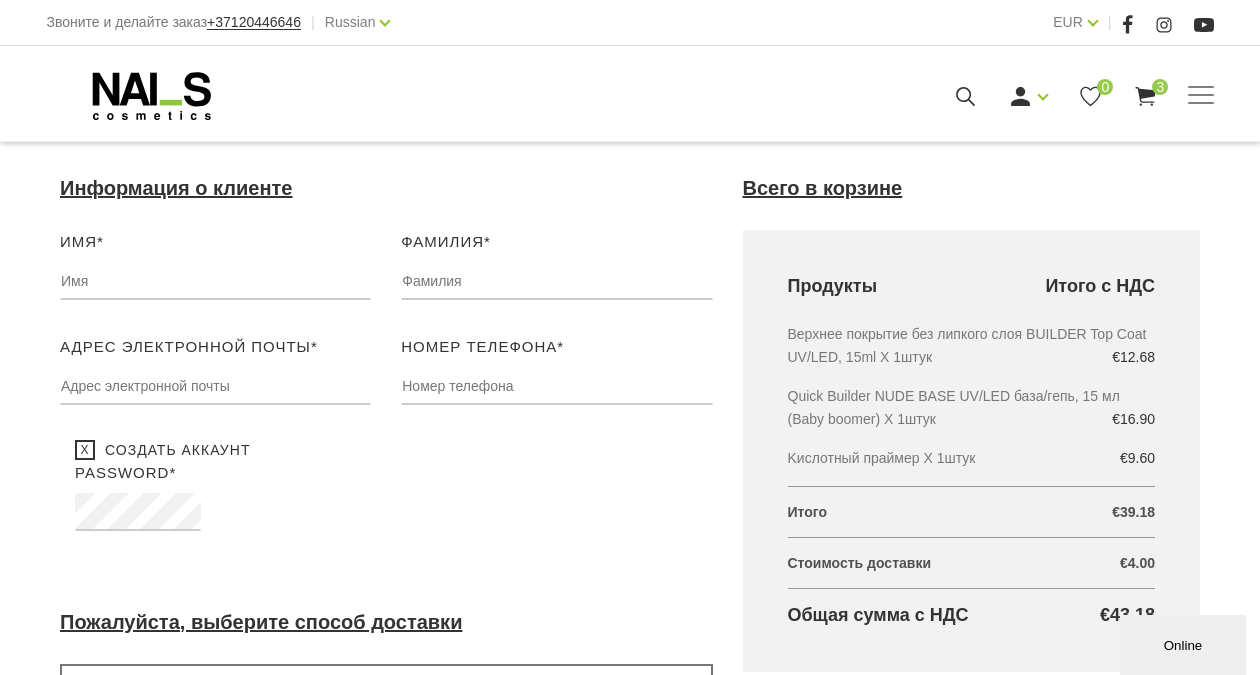 scroll, scrollTop: 246, scrollLeft: 0, axis: vertical 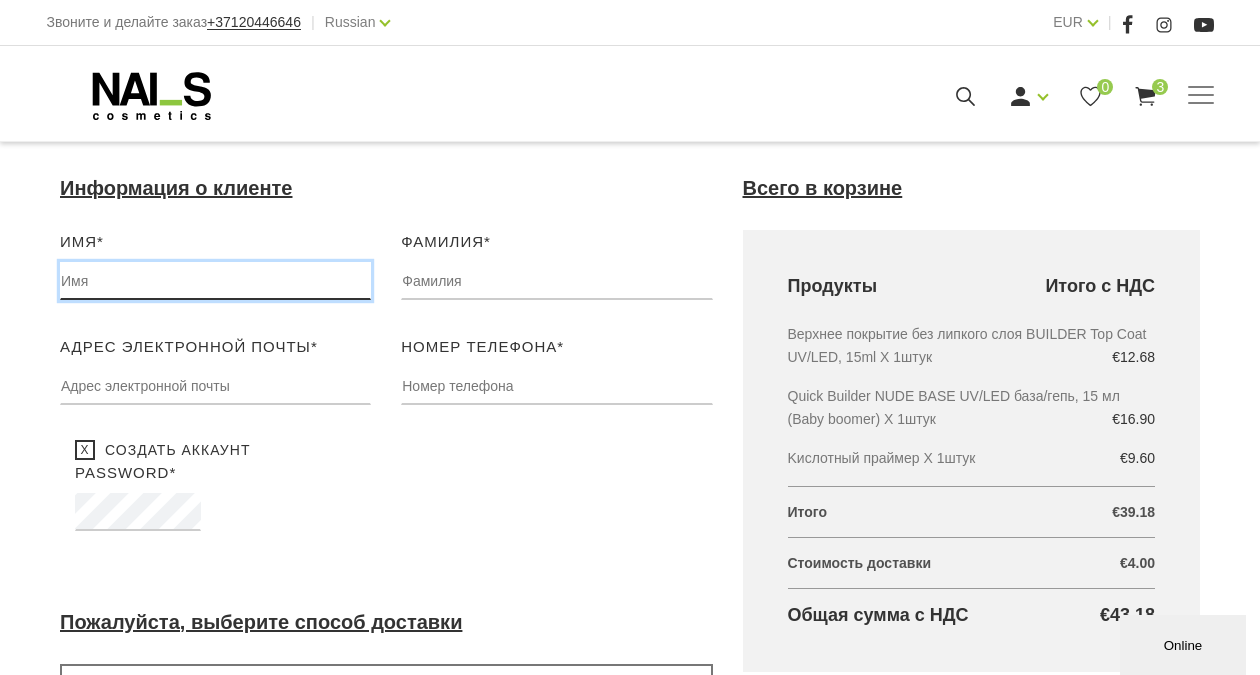type on "Ш" 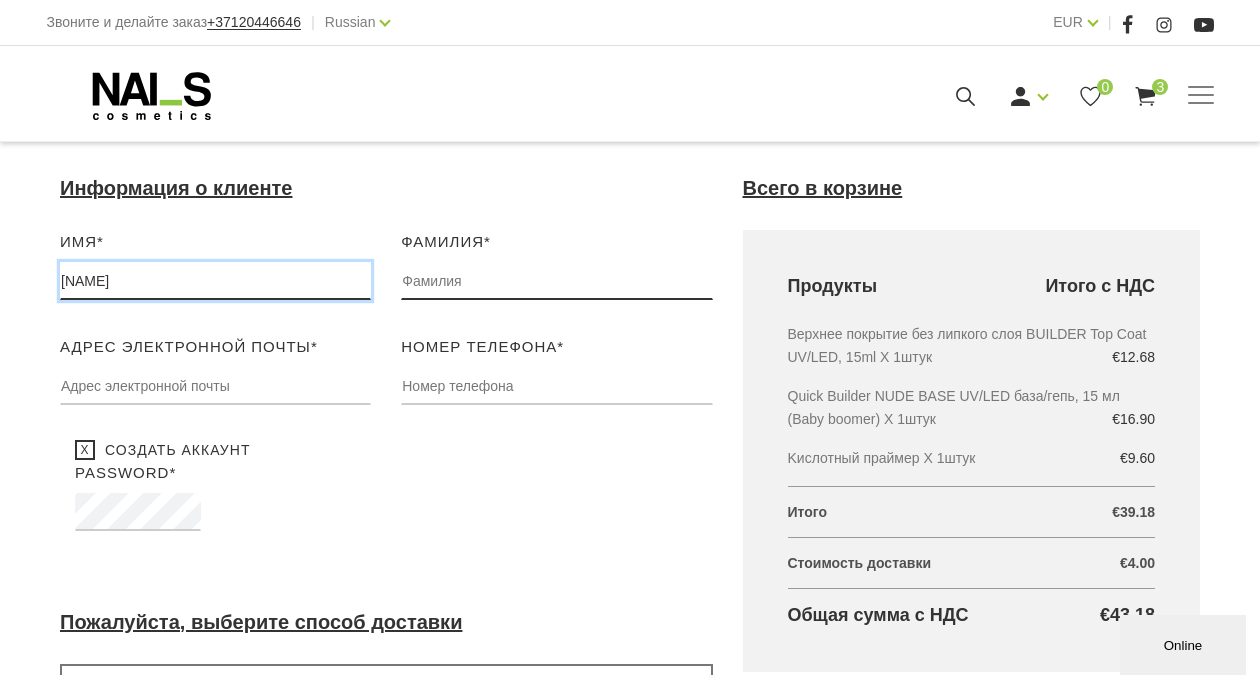 type on "[FIRST]" 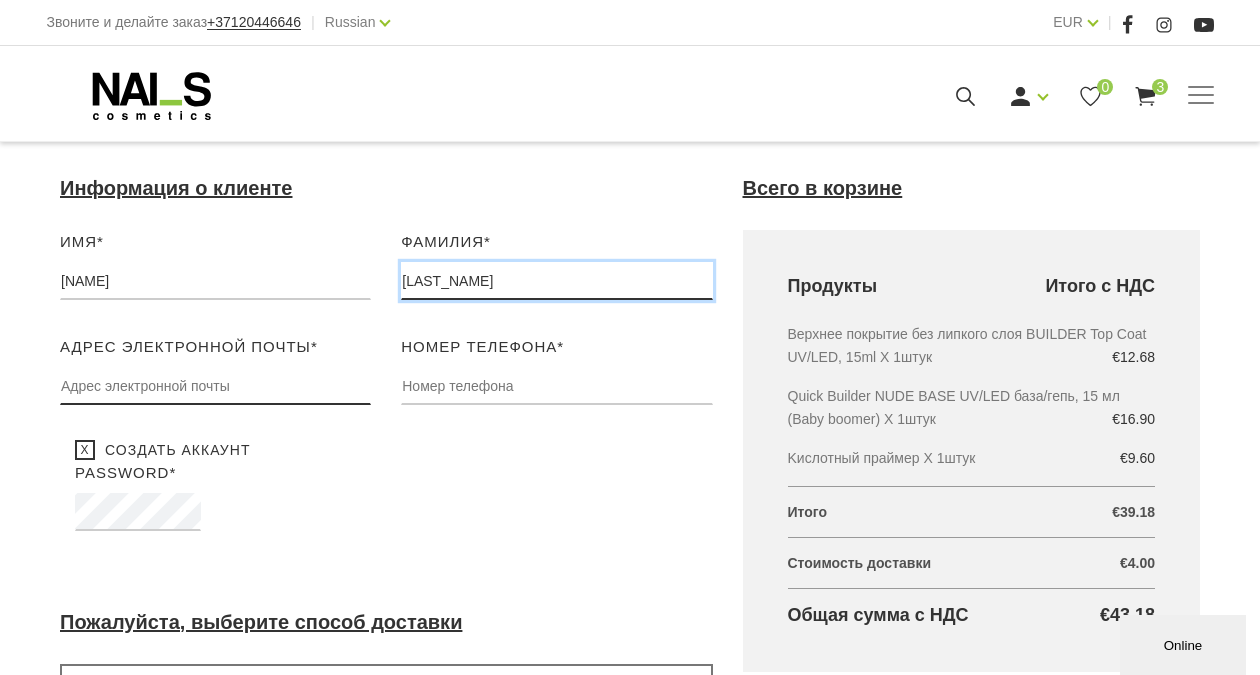 type on "[LAST]" 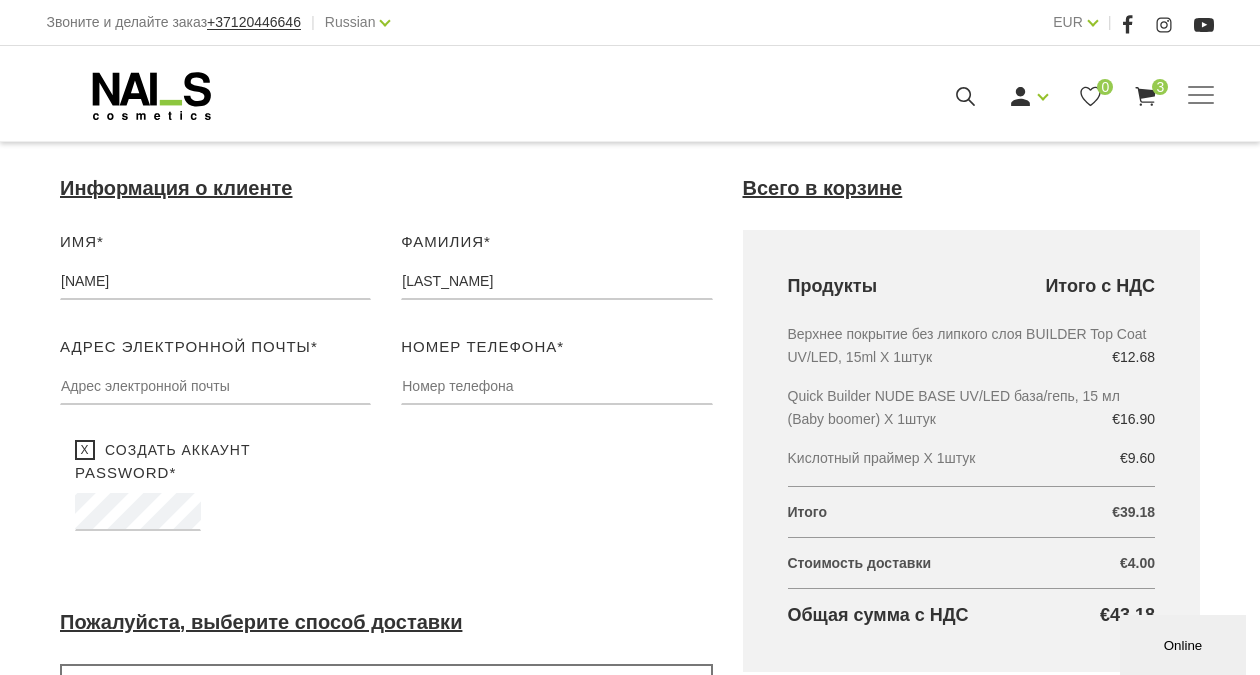 click on "Имя* Irina
Пожалуйста, добавьте ваше имя
Фамилия* Golubeva
Пожалуйста, добавьте свою фамилию
Адрес электронной почты*
Пожалуйста, добавьте свой адрес электронной почты
Номер телефона*
Пожалуйста, добавьте свой номер телефона
Создать аккаунт       Password*   Please chose and enter NAILS cosmetics password Вход в свой аккаунт" at bounding box center [386, 400] 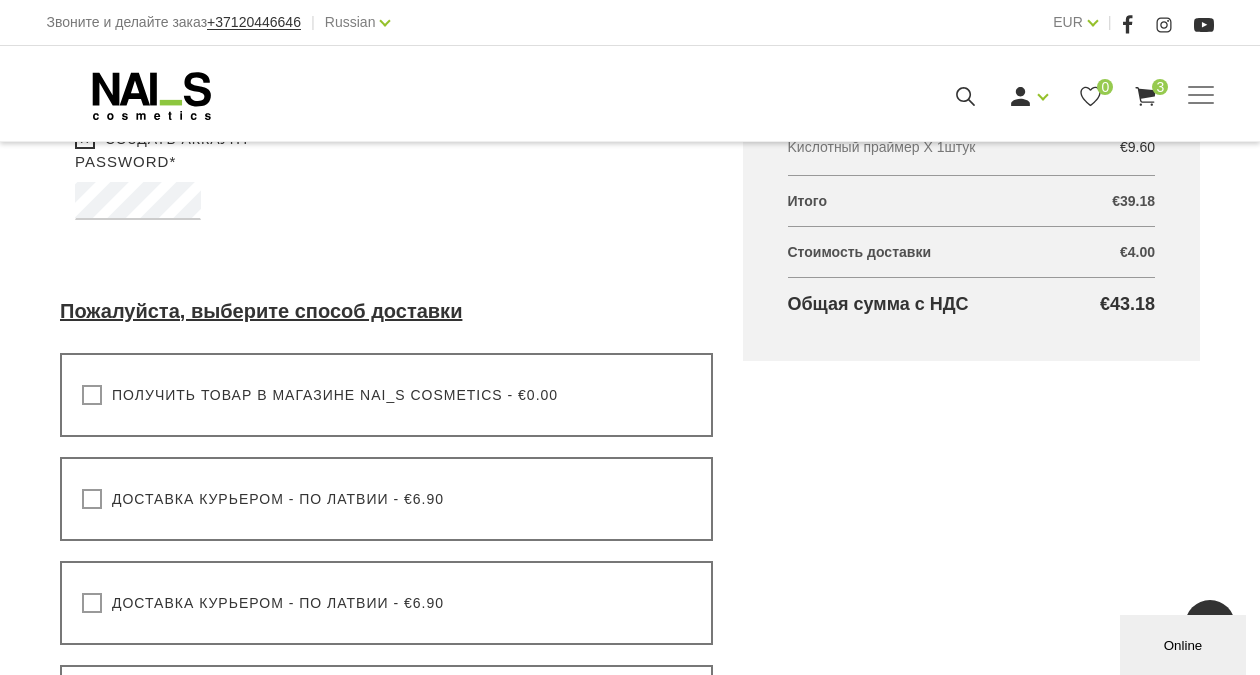 scroll, scrollTop: 224, scrollLeft: 0, axis: vertical 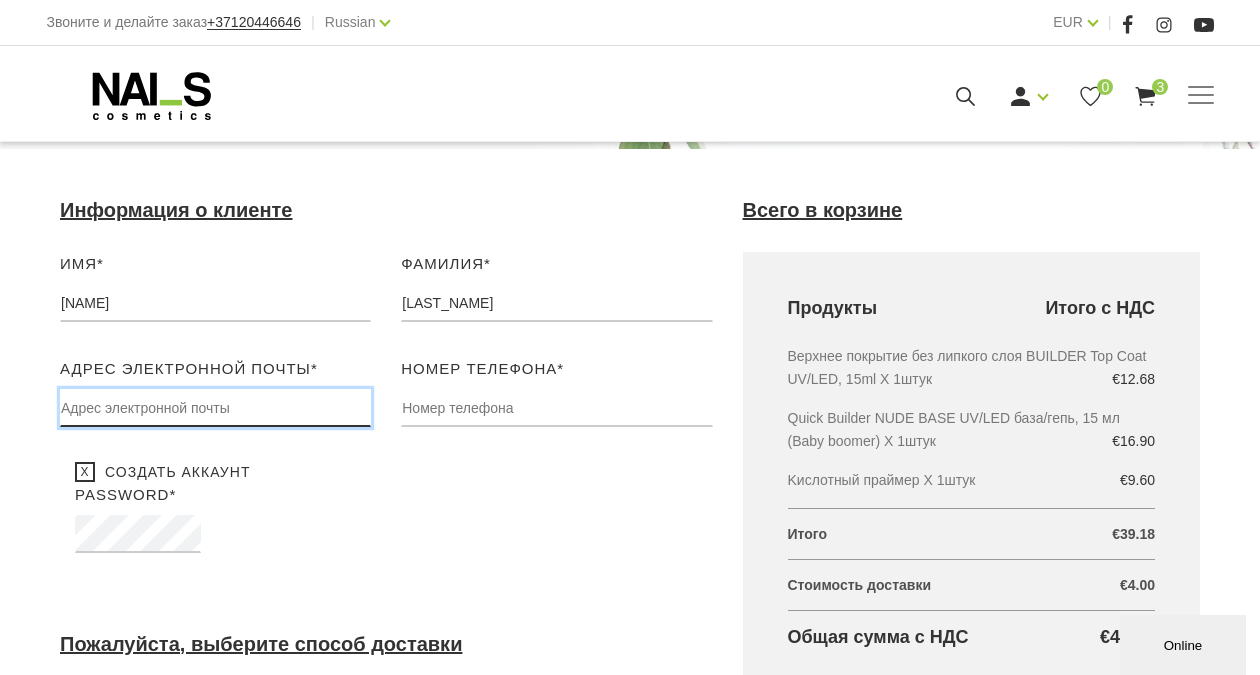 click at bounding box center [215, 408] 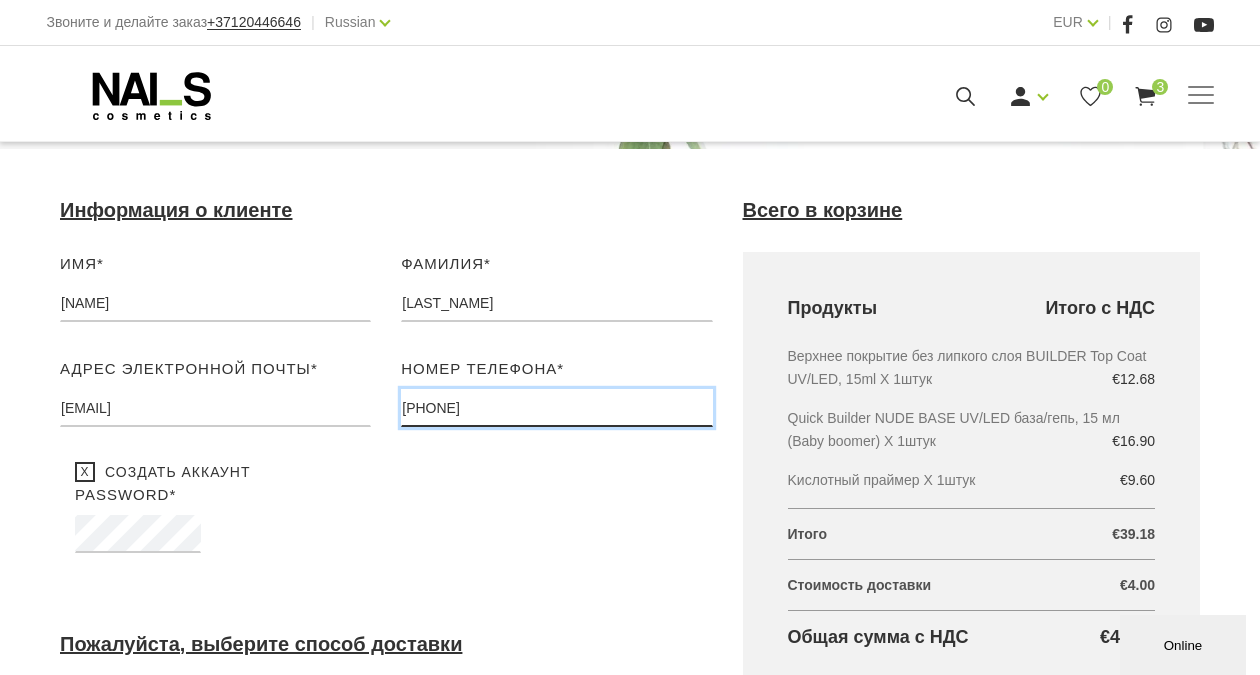 type on "[PHONE]" 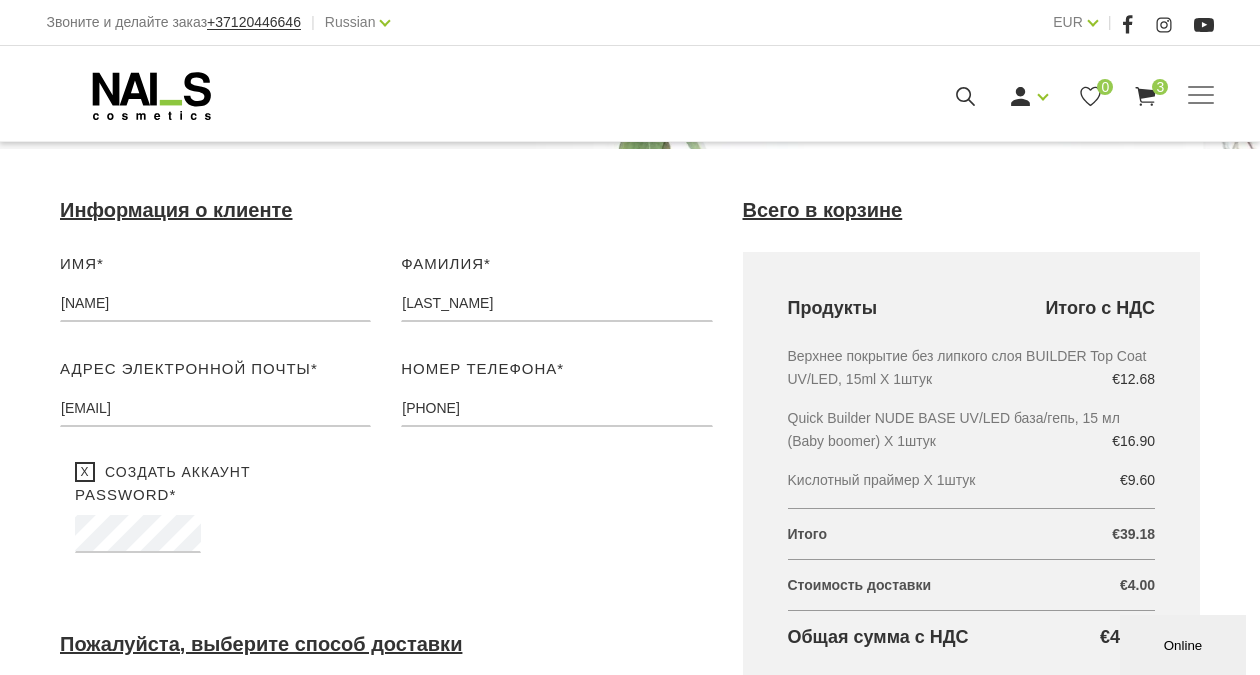 click on "Имя* Irina
Пожалуйста, добавьте ваше имя
Фамилия* Golubeva
Пожалуйста, добавьте свою фамилию
Адрес электронной почты* jekaterinazag@gmail.com
Пожалуйста, добавьте свой адрес электронной почты
Номер телефона* 28207750
Пожалуйста, добавьте свой номер телефона
Создать аккаунт       Password*   Please chose and enter NAILS cosmetics password Вход в свой аккаунт" at bounding box center (386, 422) 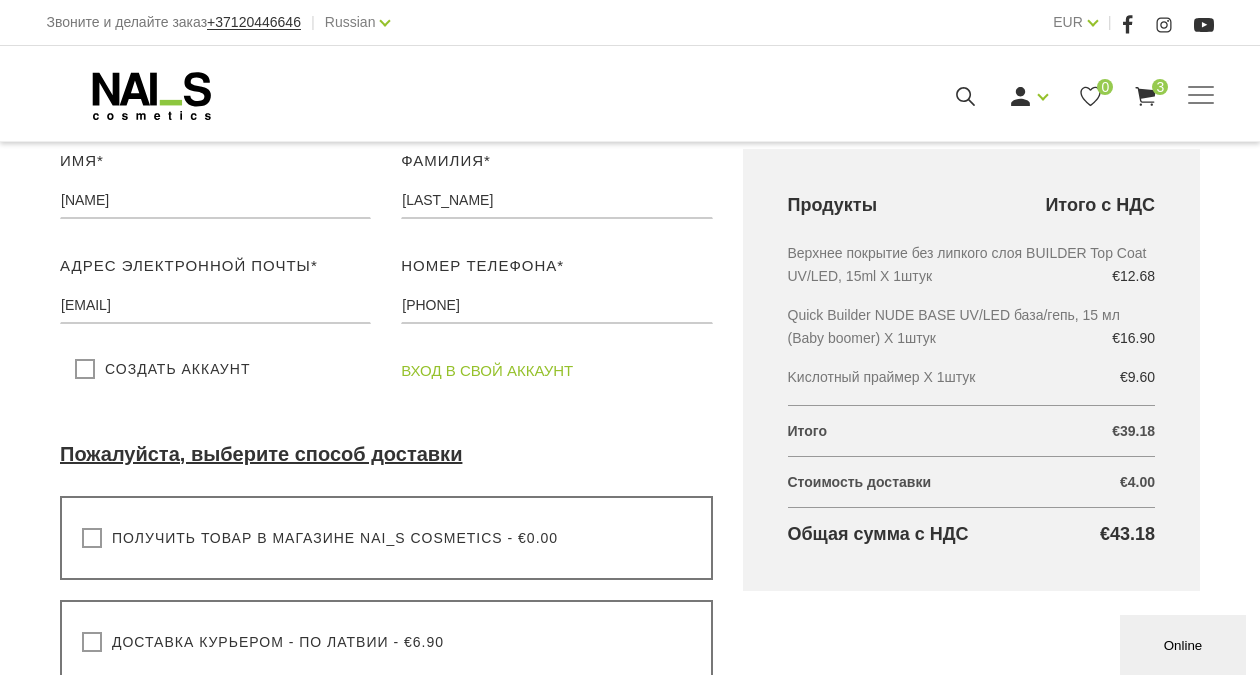 scroll, scrollTop: 334, scrollLeft: 0, axis: vertical 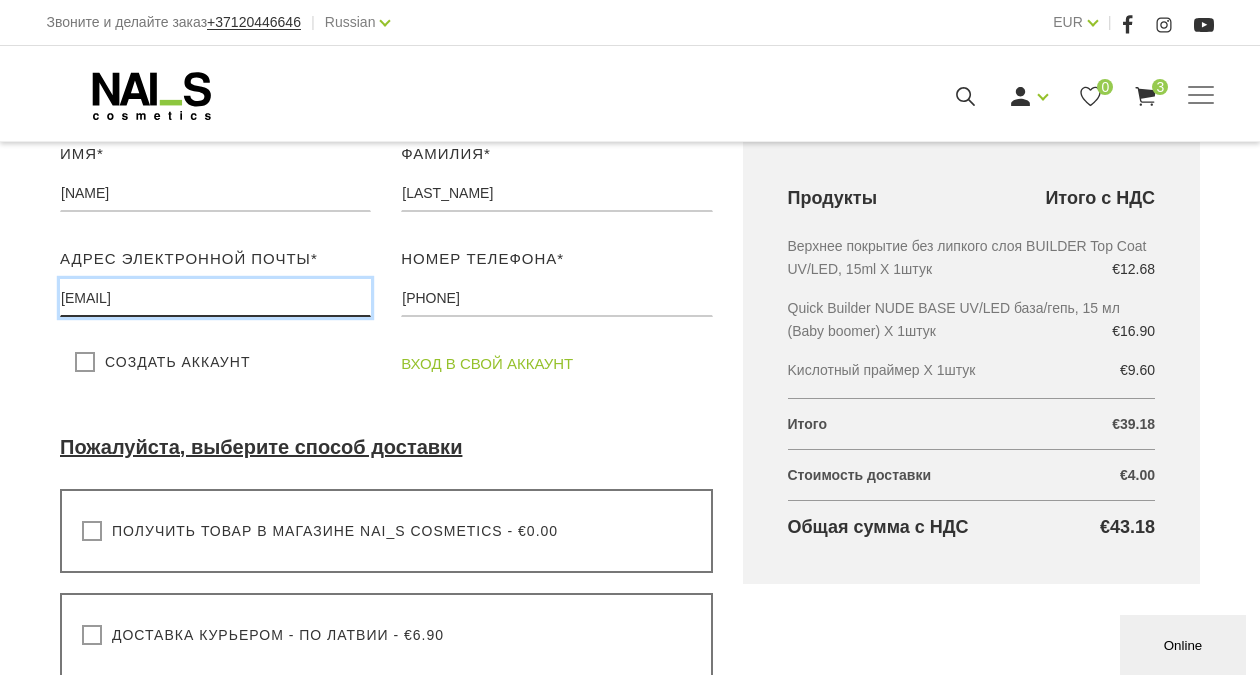 click on "[EMAIL]" at bounding box center [215, 298] 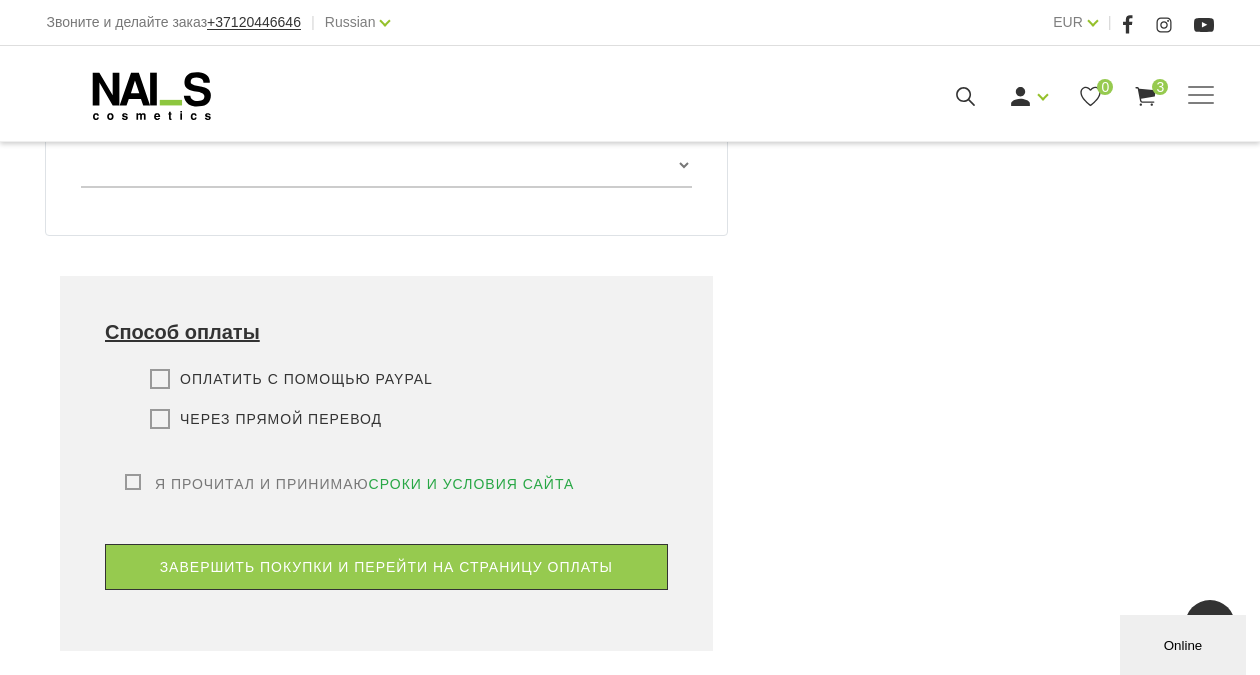 scroll, scrollTop: 1318, scrollLeft: 0, axis: vertical 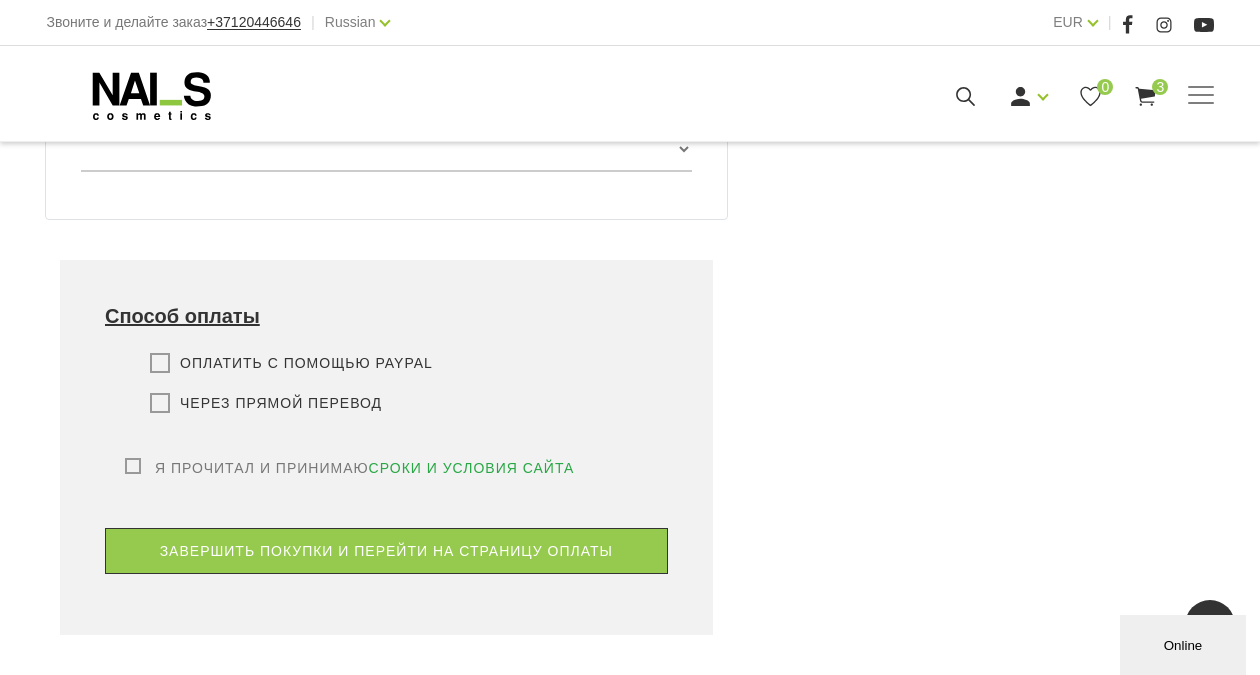 click on "Через прямой перевод" at bounding box center [266, 403] 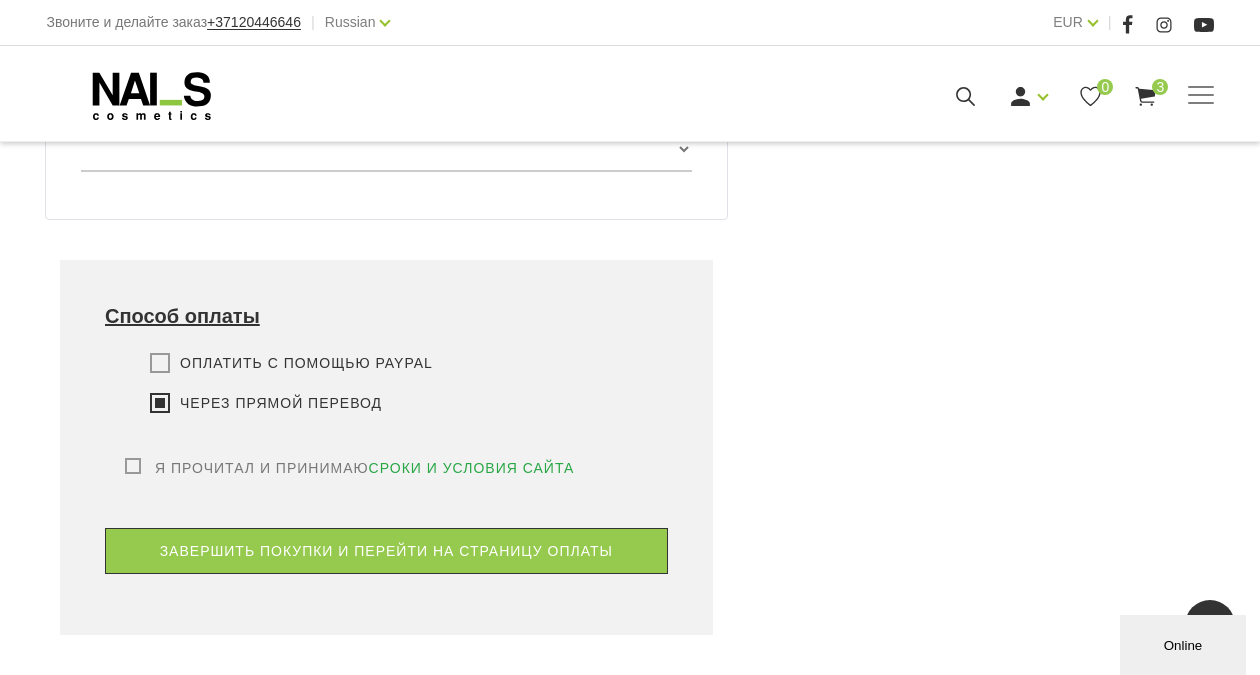 click on "Я прочитал и принимаю  сроки и условия сайта" at bounding box center (349, 468) 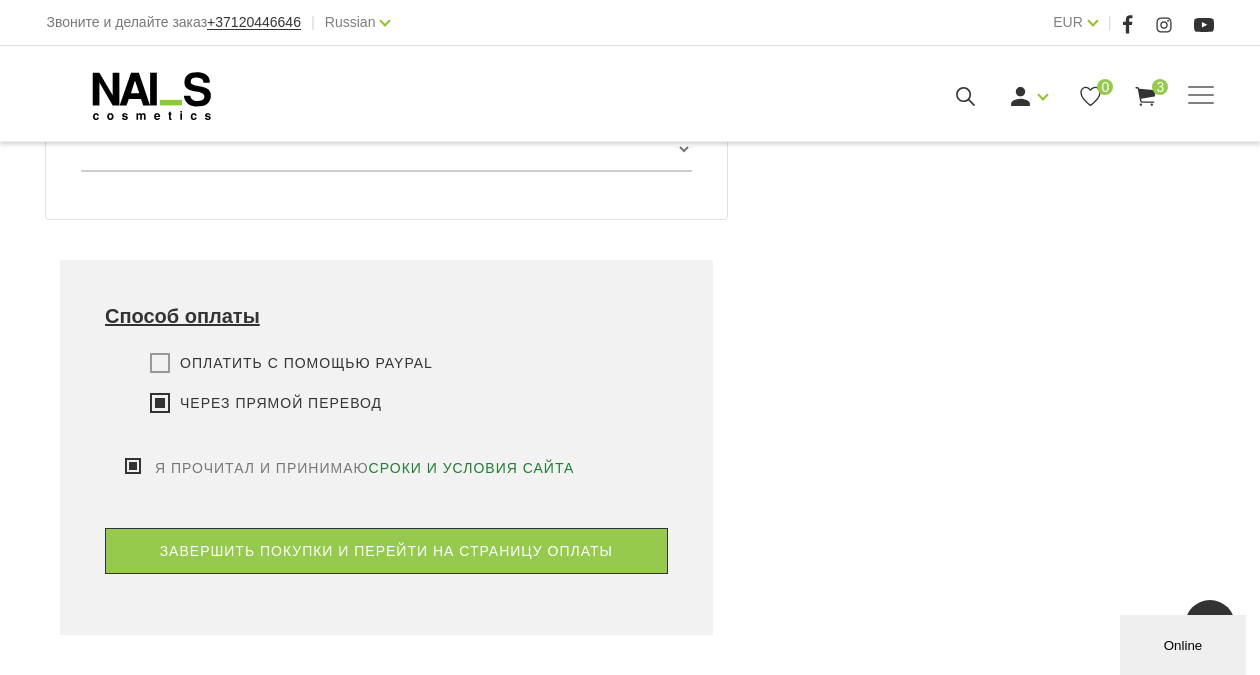 click on "сроки и условия сайта" at bounding box center [472, 468] 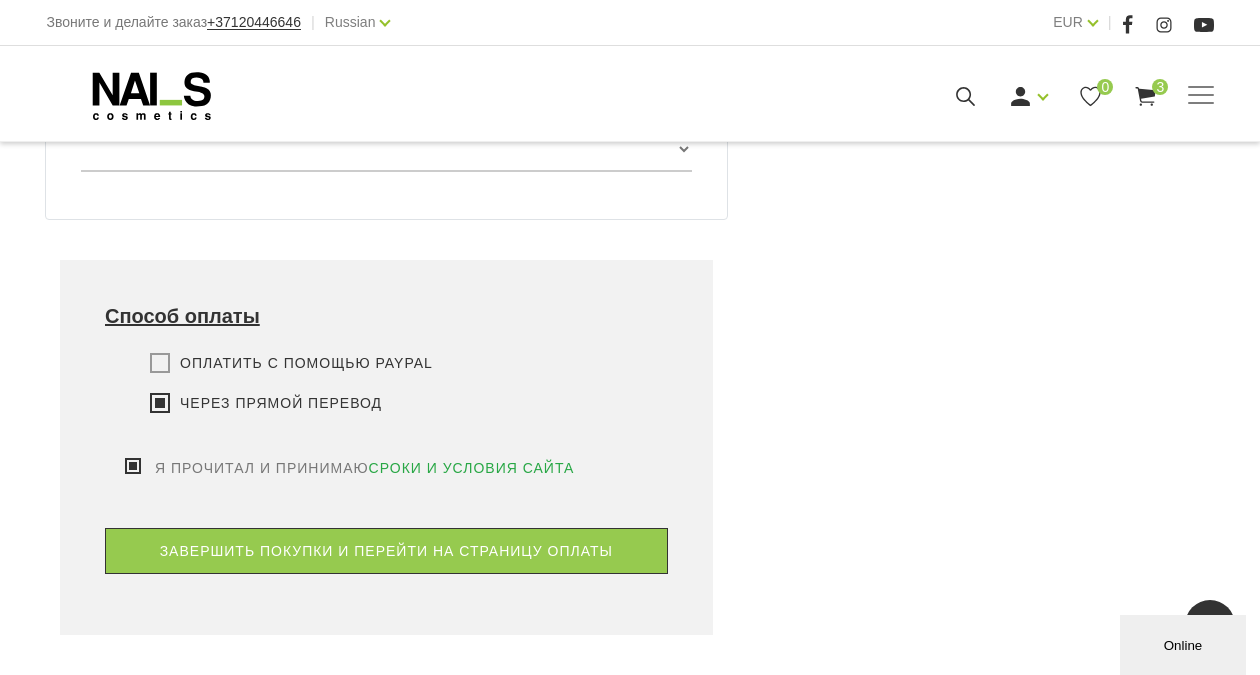 click on "Всего в корзине Продукты  Итого с НДС Верхнее покрытие без липкого слоя BUILDER Top Coat UV/LED, 15ml X 1штук  €12.68 Quick Builder NUDE BASE UV/LED база/гепь, 15 мл (Baby boomer) X 1штук  €16.90 Kислотный праймер X 1штук  €9.60 Итого
39.18 € Стоимость доставки
0.00 € 4.00 € Общая сумма с НДС
43.18 €" at bounding box center [972, -120] 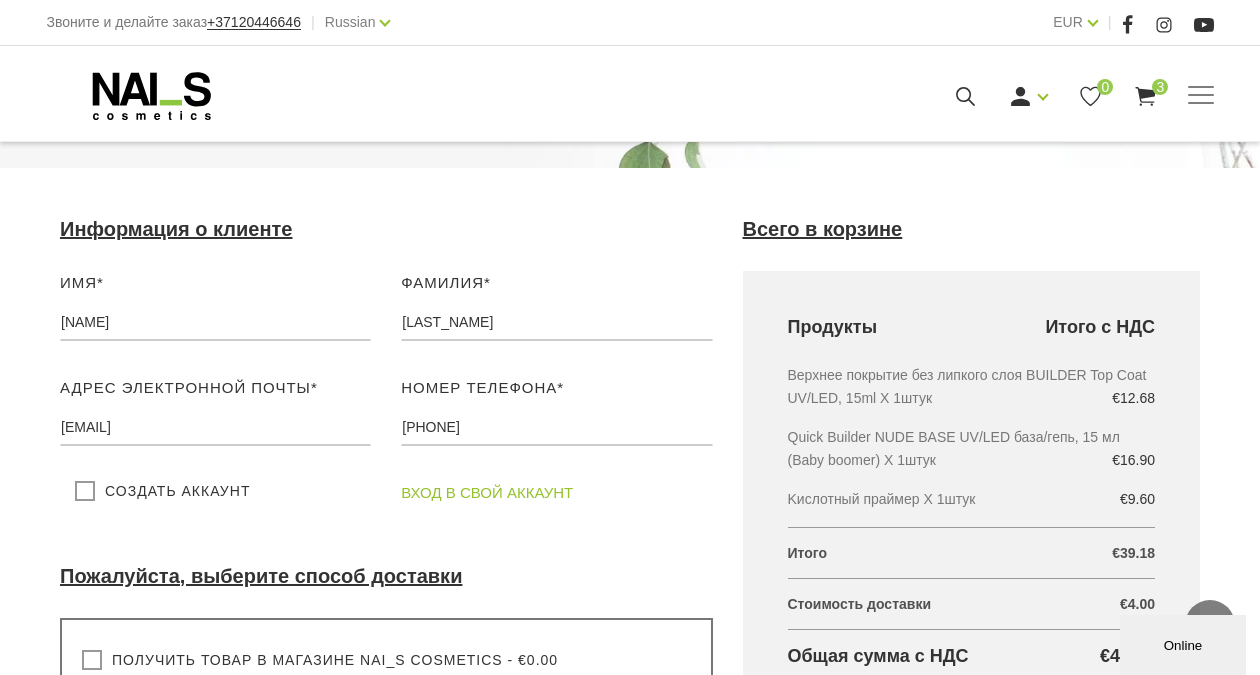 scroll, scrollTop: 189, scrollLeft: 0, axis: vertical 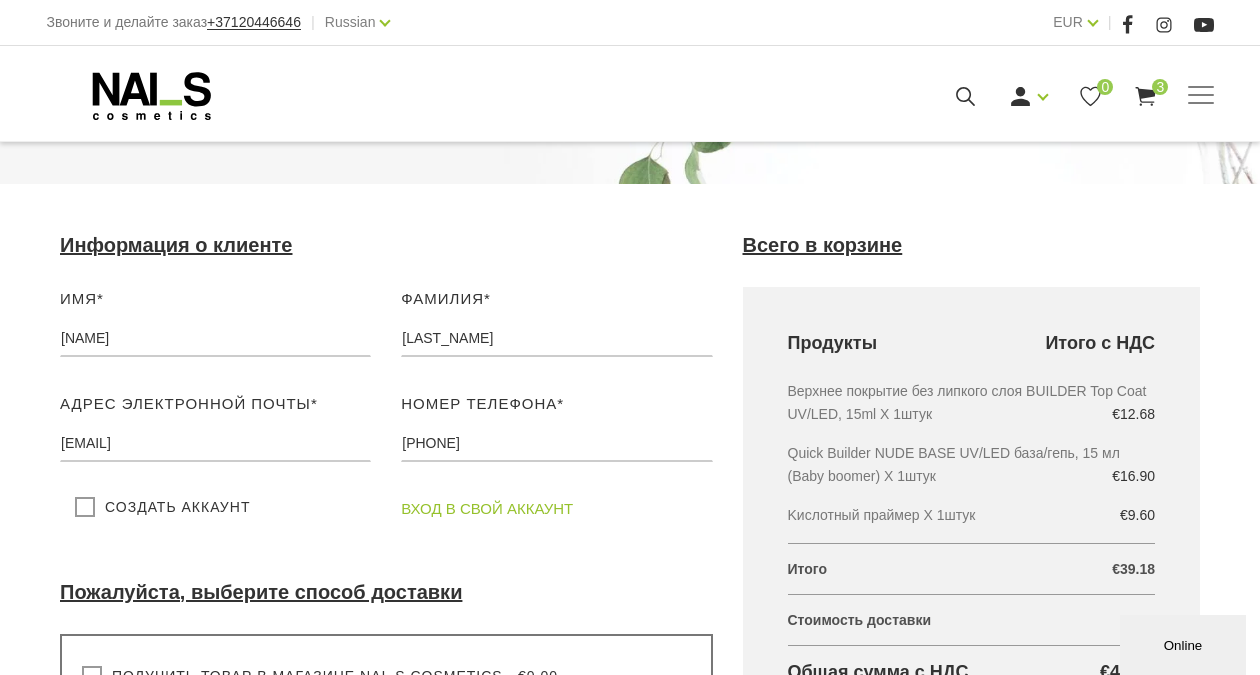 click on "Создать аккаунт" at bounding box center (215, 509) 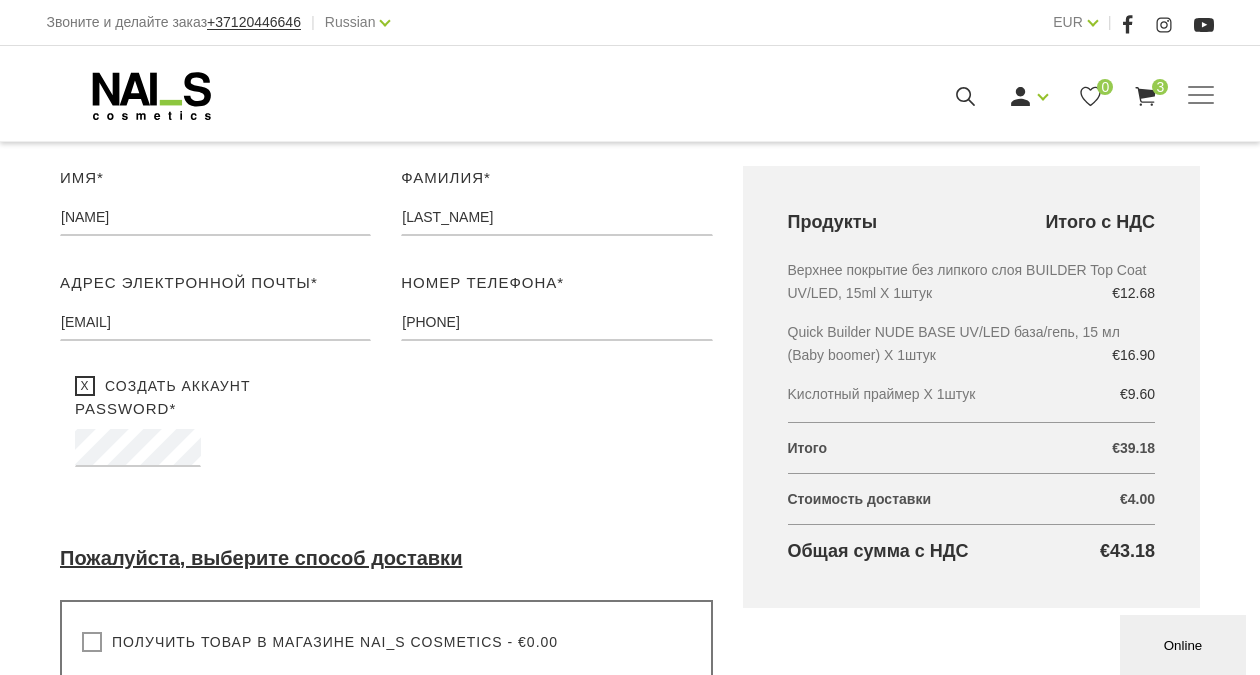 scroll, scrollTop: 347, scrollLeft: 0, axis: vertical 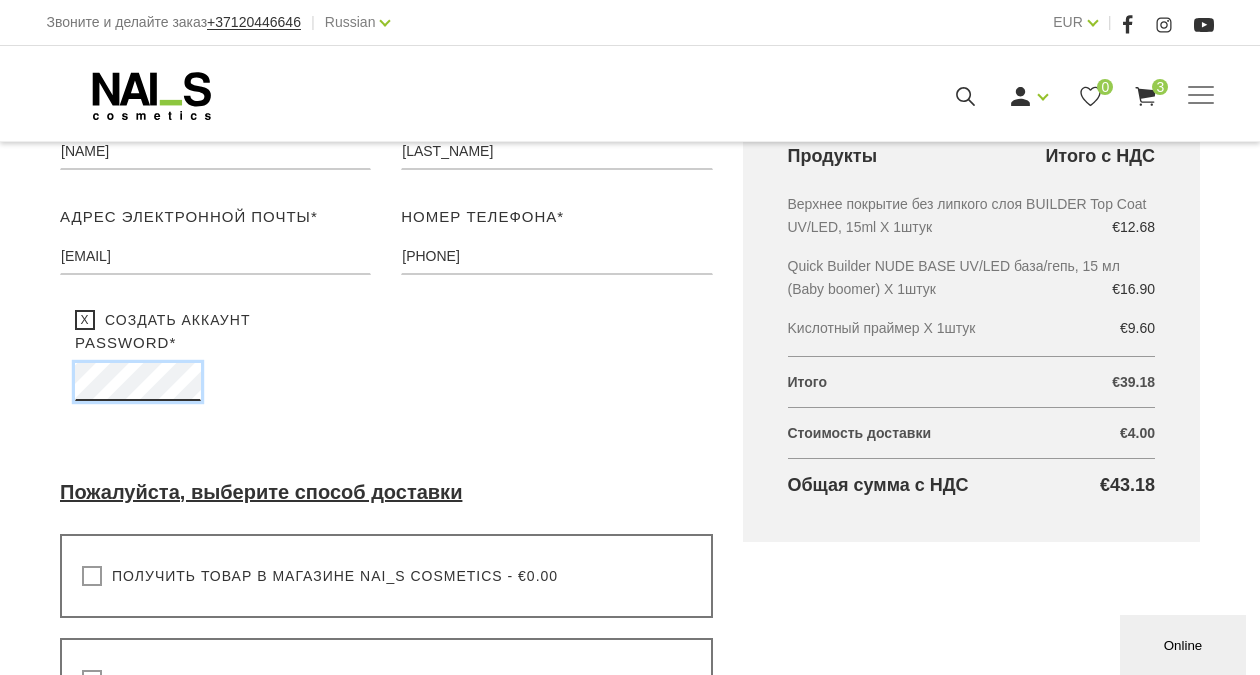 click on "Звоните и делайте заказ  +37120446646 | Russian Latviešu Russian English EUR EUR | Маникюр
Гельлаки
Базы, топы и праймеры
Гели и акригели
Дизайн ногтей
Средства для маникюра и педикюра
Классический маникюр
Кремы, лосьоны и скрабы
Accessories
OUTLET
Электротовары
Боры ,насадки
Ваксация Педикюр Komplekti Online apmācības
Online apmācības
Semināri klātienē
Обучение" 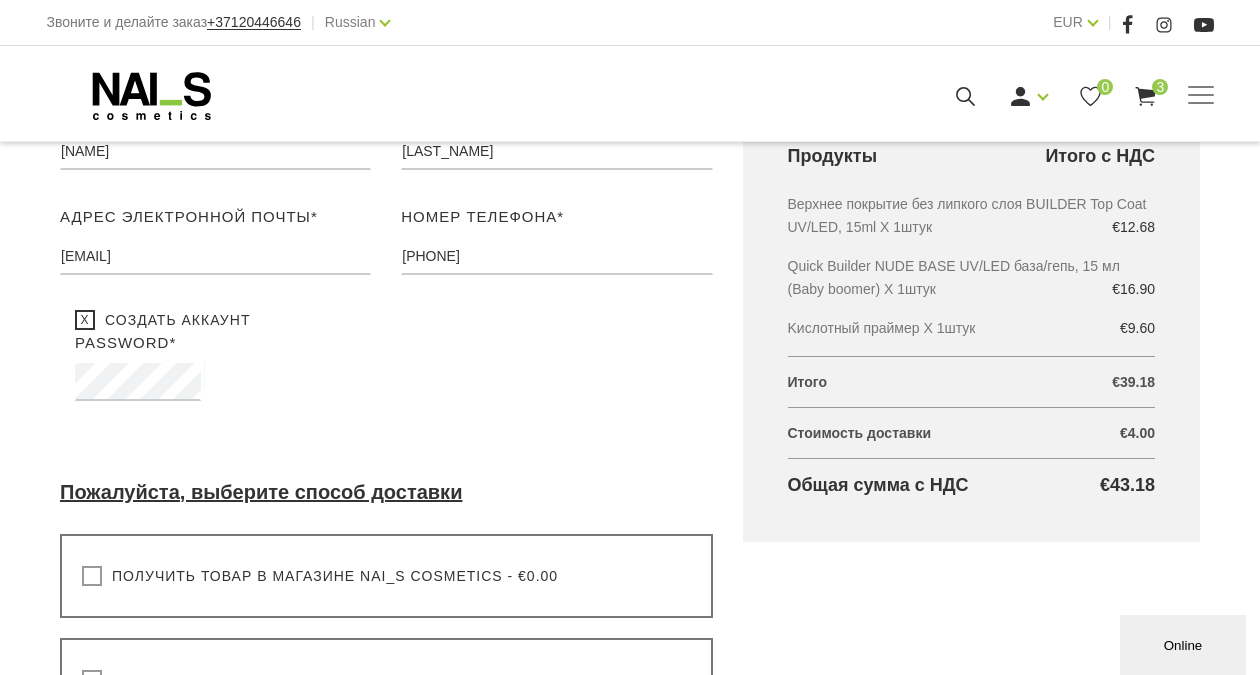 click on "Создать аккаунт       Password*   Please chose and enter NAILS cosmetics password" at bounding box center [215, 365] 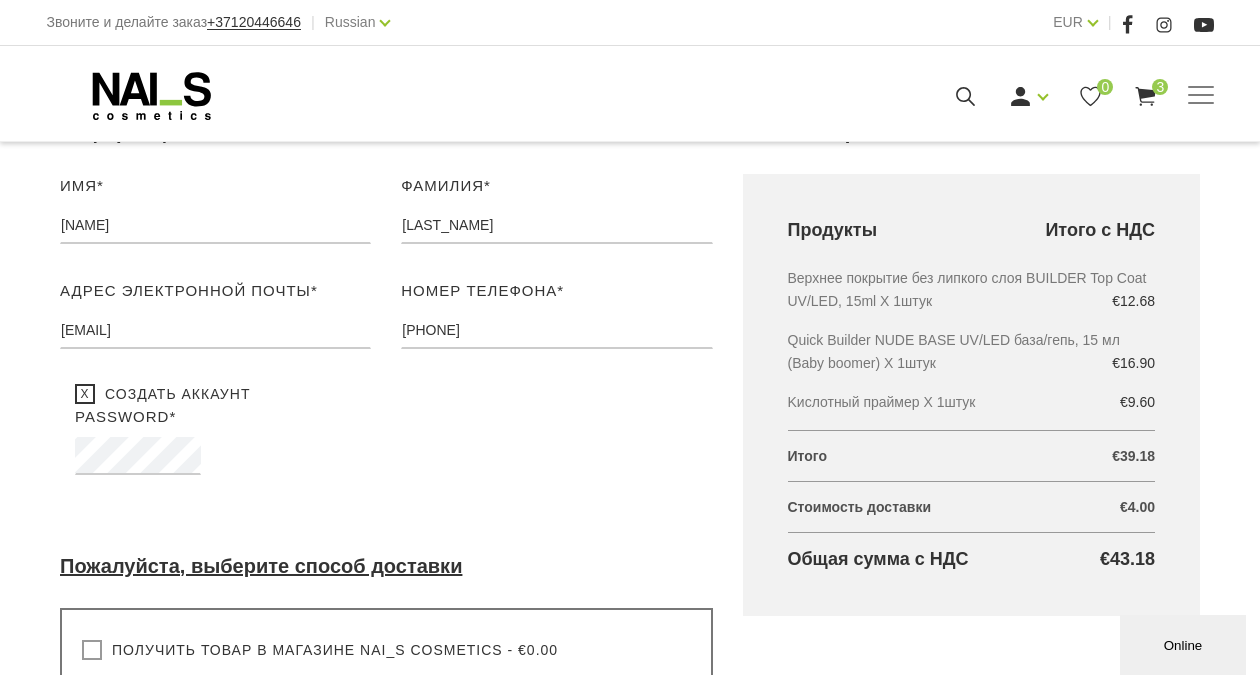 scroll, scrollTop: 307, scrollLeft: 0, axis: vertical 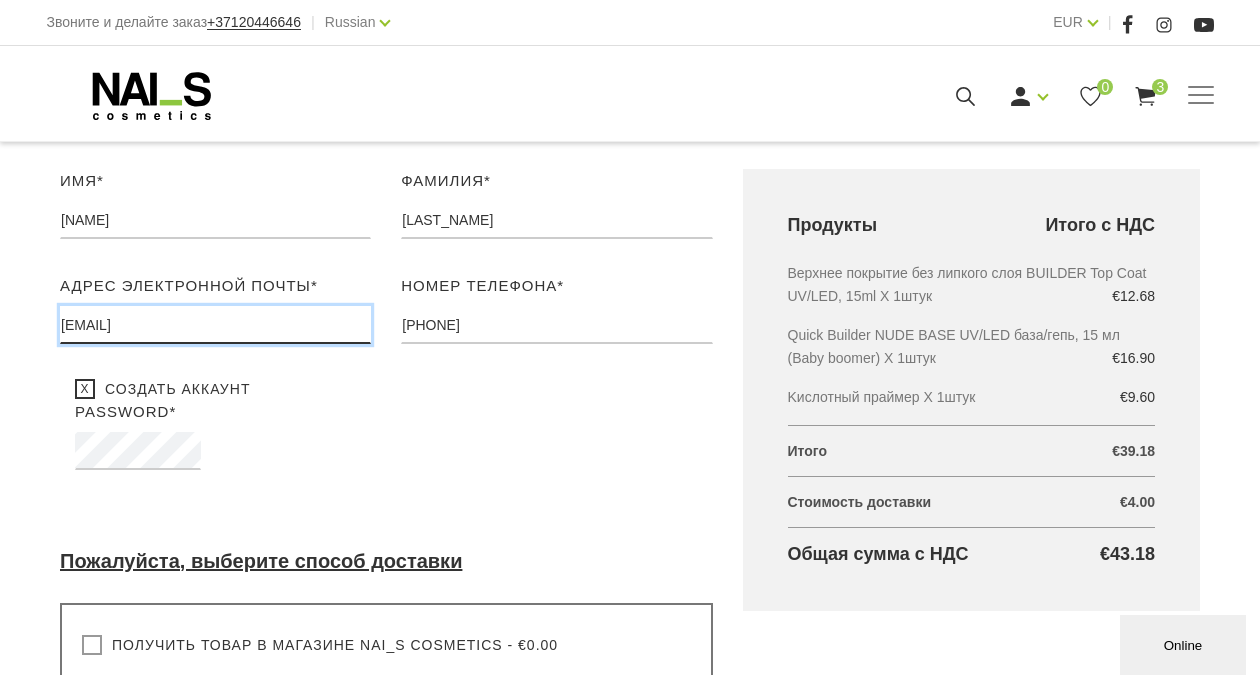 drag, startPoint x: 203, startPoint y: 329, endPoint x: -2, endPoint y: 329, distance: 205 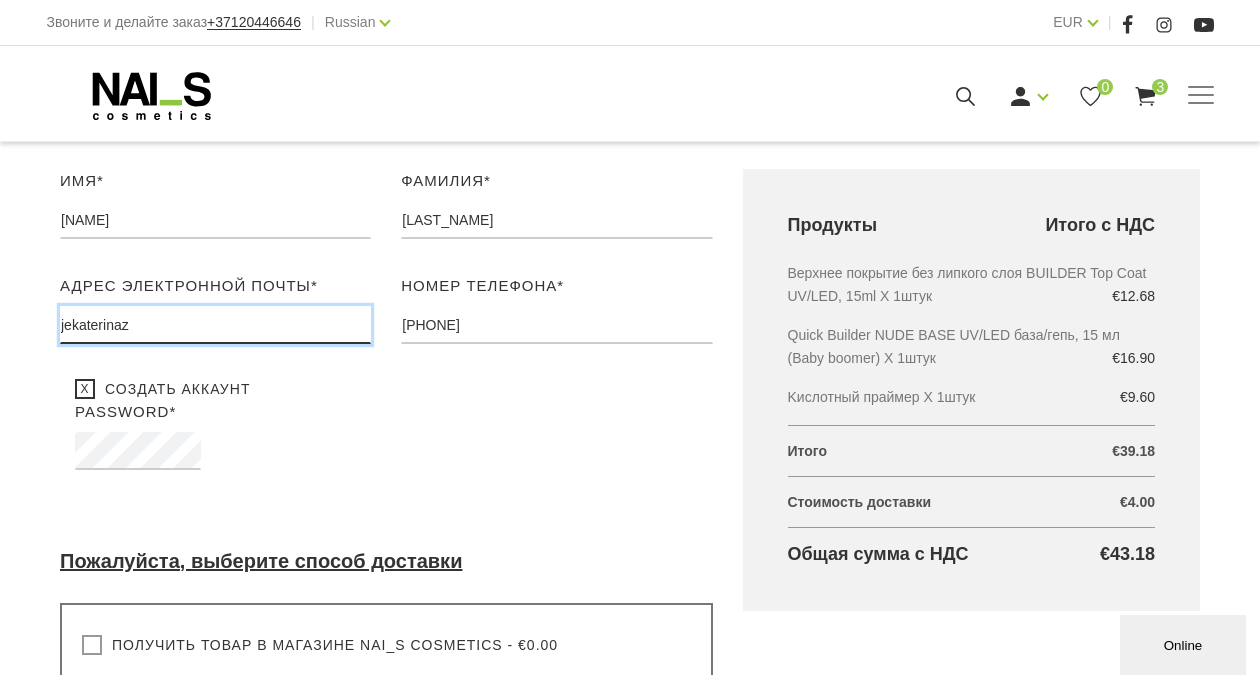 type on "jekaterinaza" 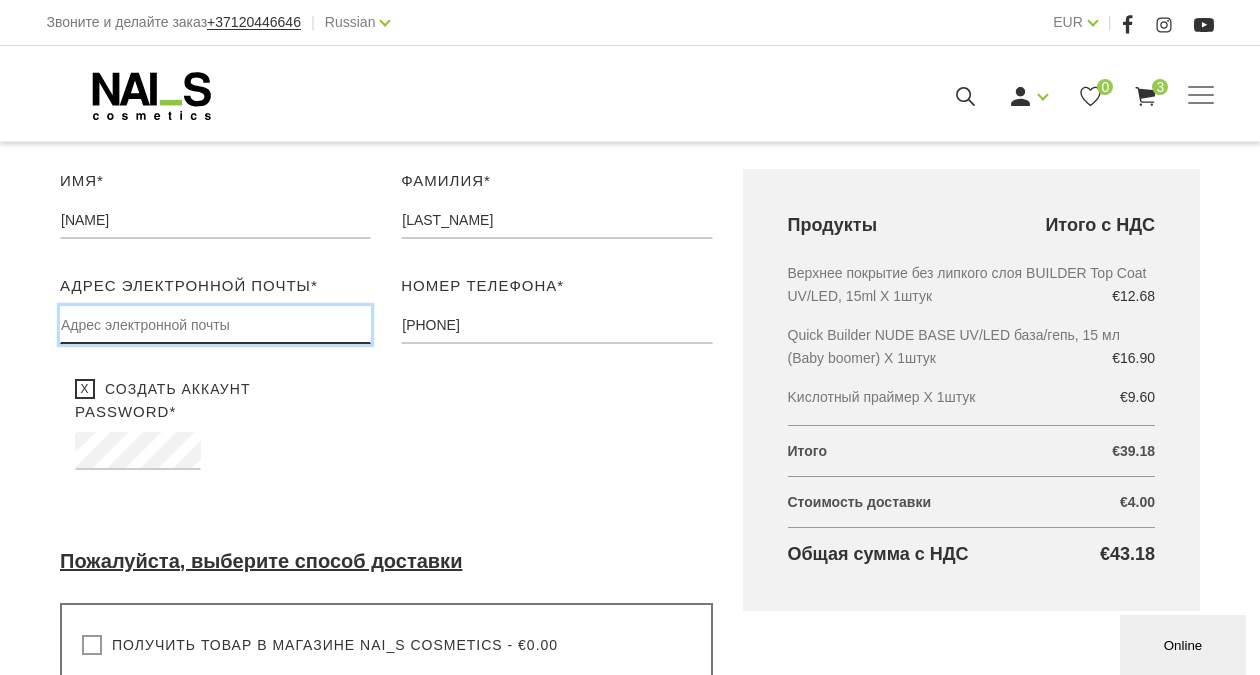 type on "[EMAIL]" 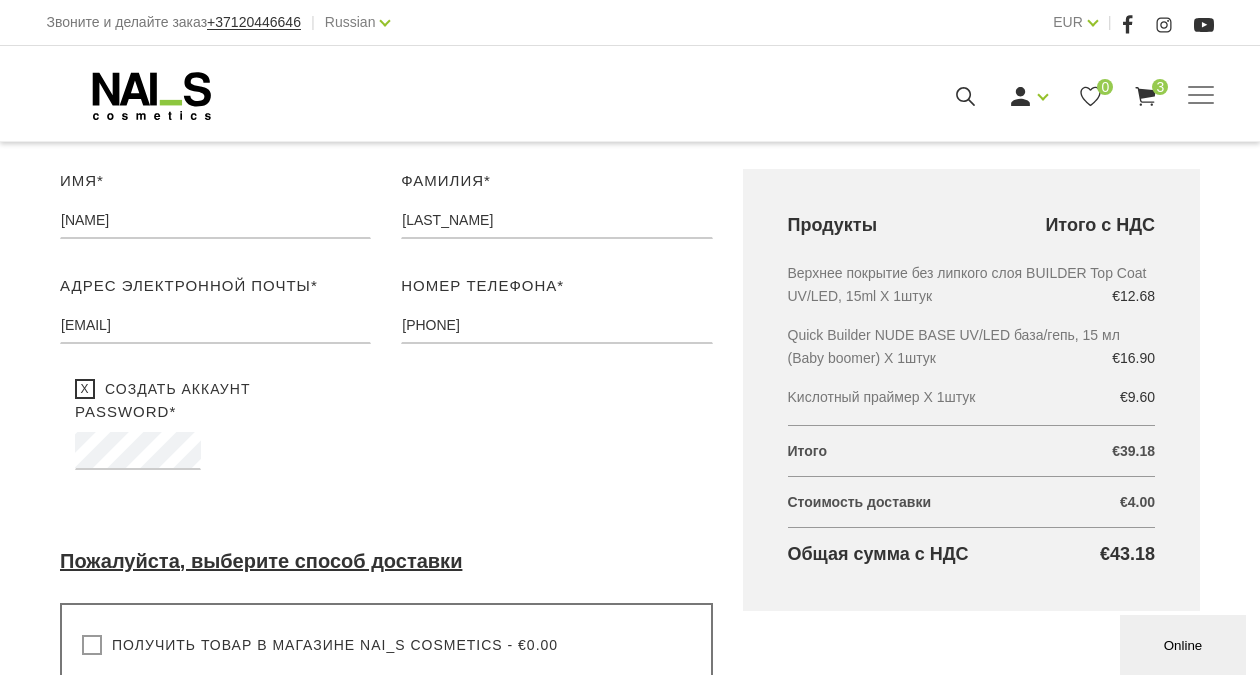 click on "Имя* Irina
Пожалуйста, добавьте ваше имя
Фамилия* Golubeva
Пожалуйста, добавьте свою фамилию
Адрес электронной почты* jekaterinazag@gmail.com
Пожалуйста, добавьте свой адрес электронной почты
Номер телефона* 28207750
Пожалуйста, добавьте свой номер телефона
Создать аккаунт       Password*   Please chose and enter NAILS cosmetics password Вход в свой аккаунт" at bounding box center [386, 339] 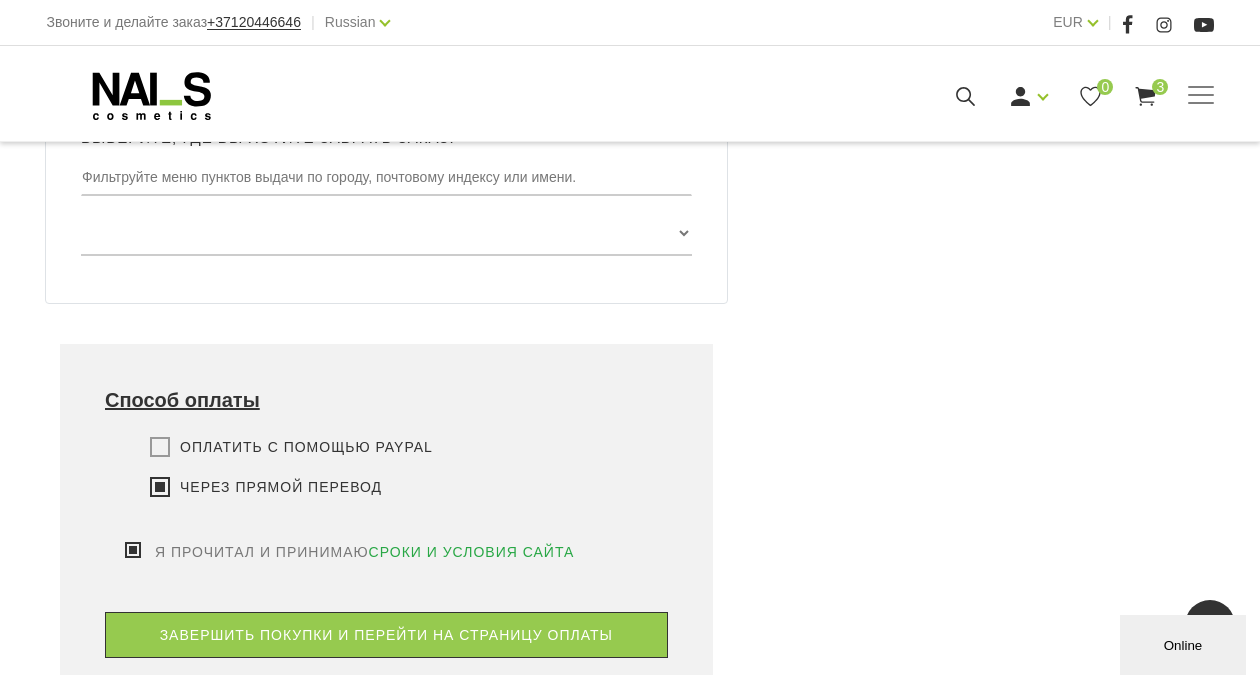 scroll, scrollTop: 1542, scrollLeft: 0, axis: vertical 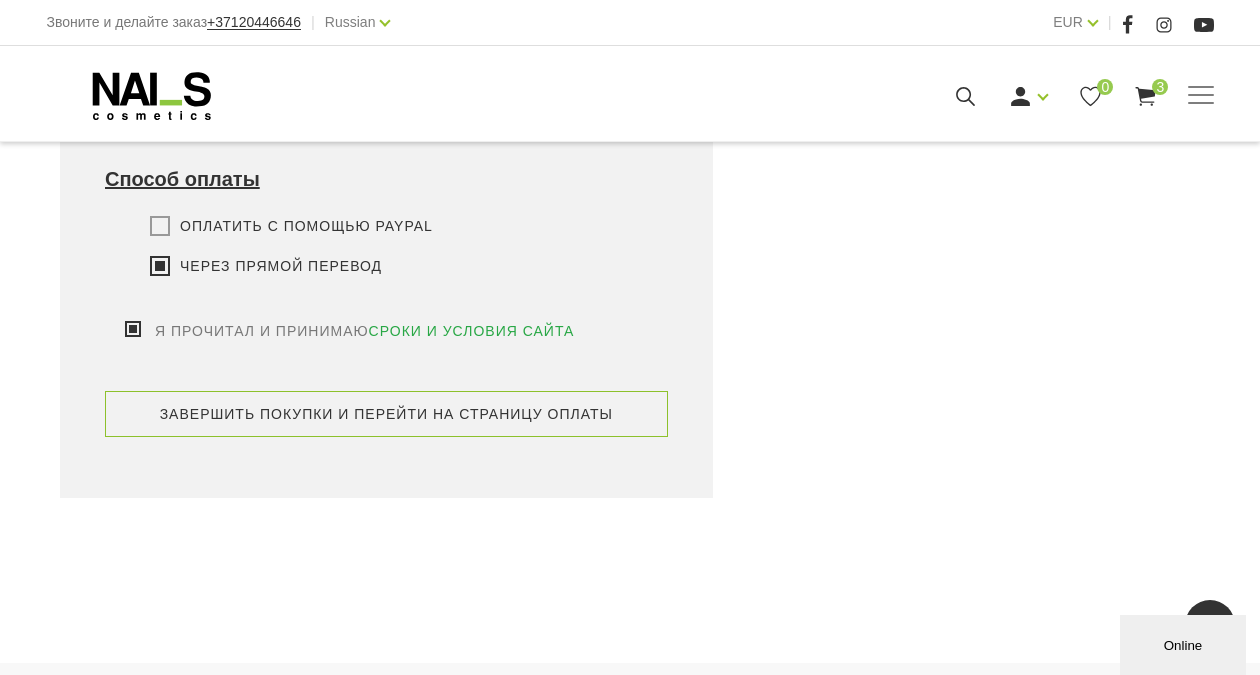 click on "завершить покупки и перейти на страницу оплаты" at bounding box center (386, 414) 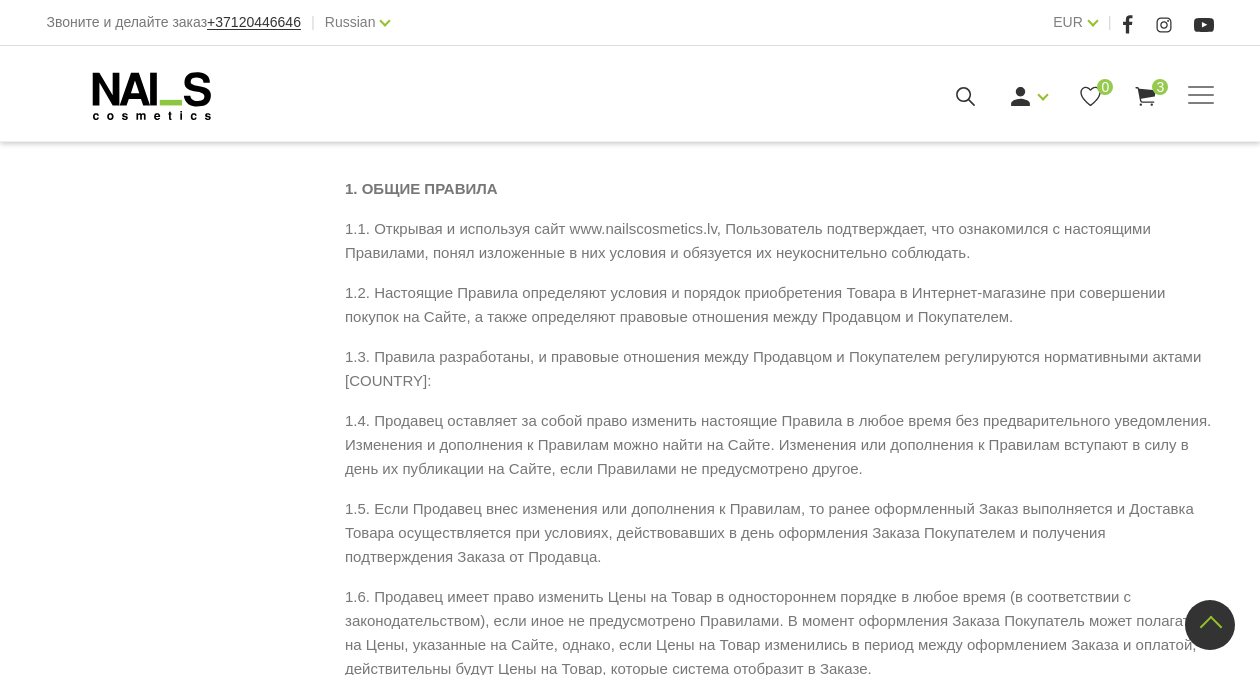 scroll, scrollTop: 1256, scrollLeft: 0, axis: vertical 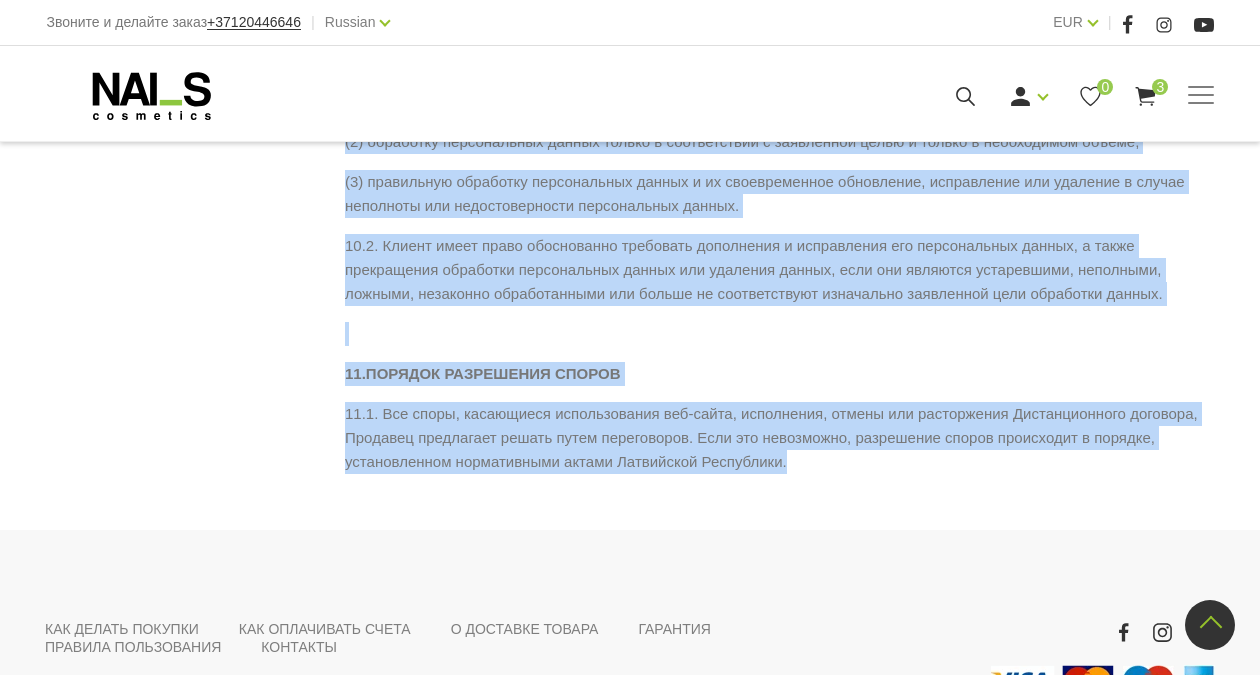 drag, startPoint x: 344, startPoint y: 187, endPoint x: 907, endPoint y: 519, distance: 653.60004 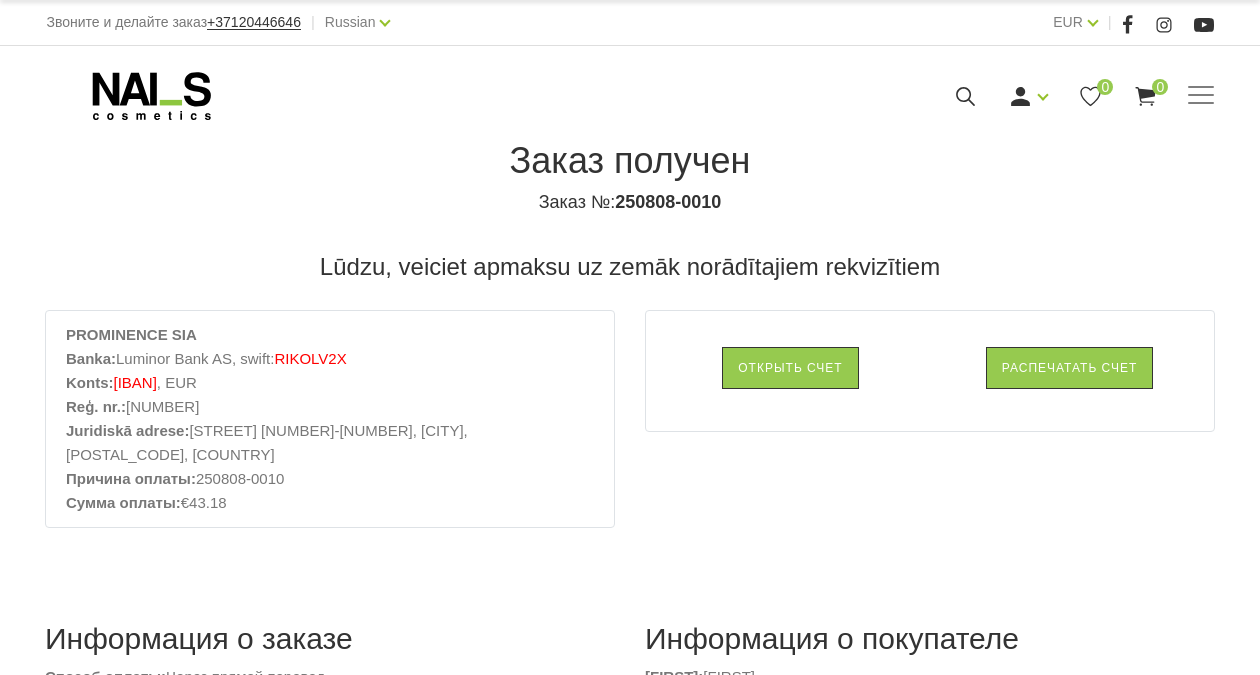scroll, scrollTop: 0, scrollLeft: 0, axis: both 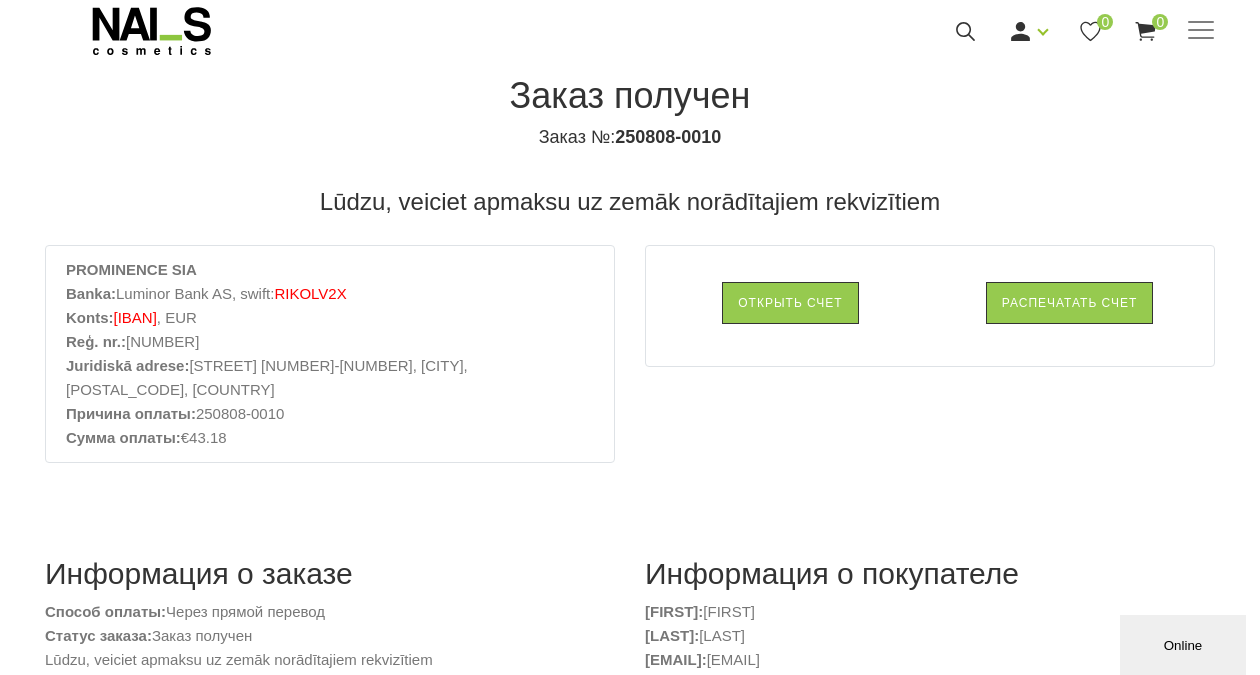 drag, startPoint x: 298, startPoint y: 389, endPoint x: 203, endPoint y: 393, distance: 95.084175 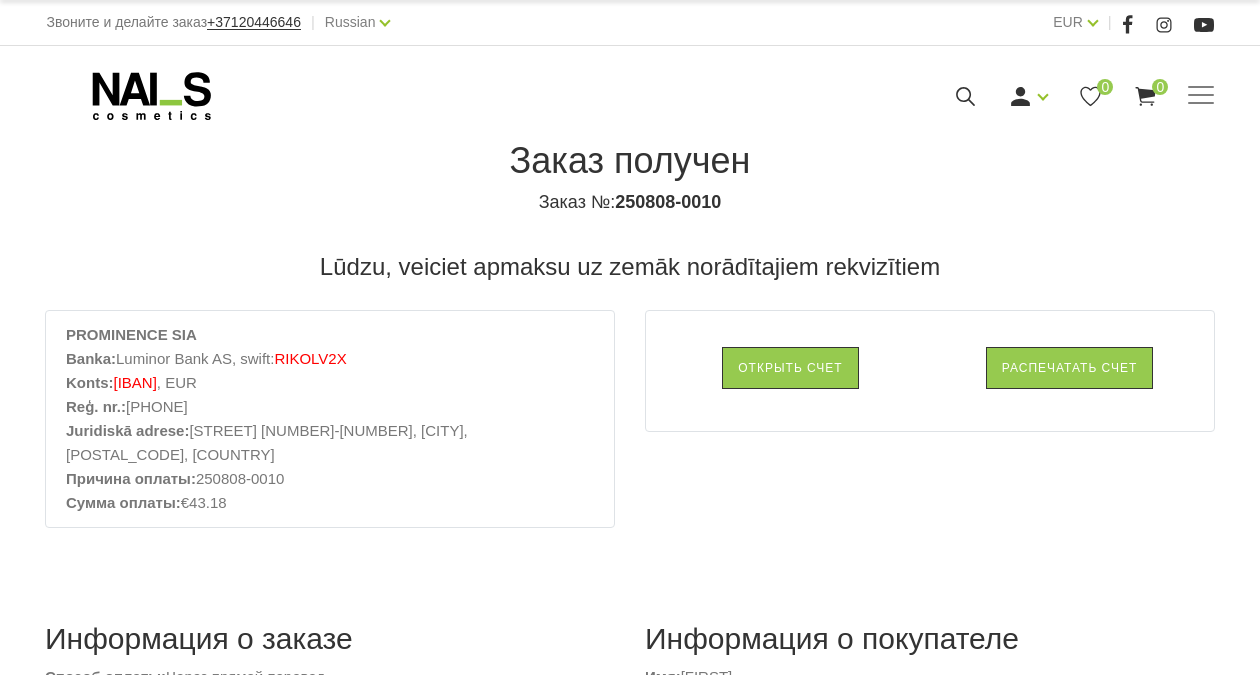 scroll, scrollTop: 0, scrollLeft: 0, axis: both 